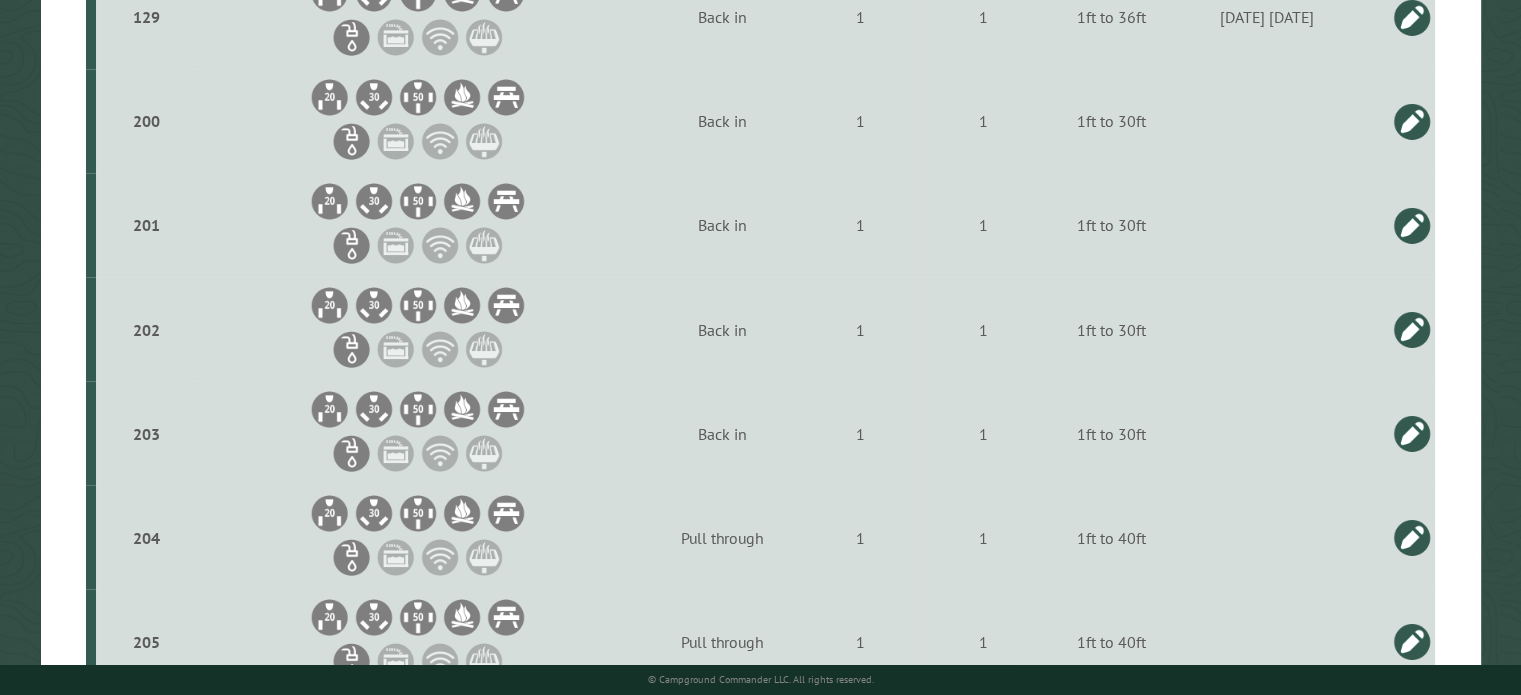 scroll, scrollTop: 3556, scrollLeft: 0, axis: vertical 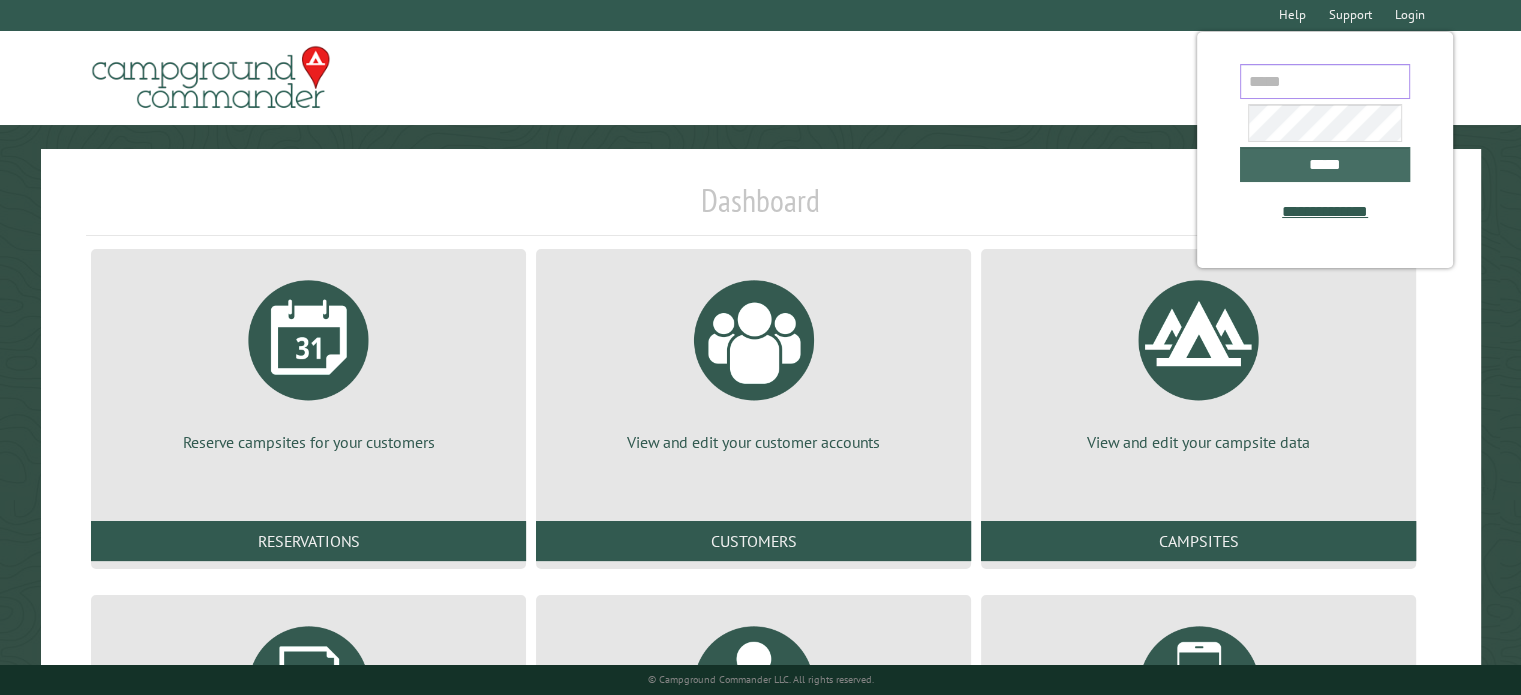 type on "**********" 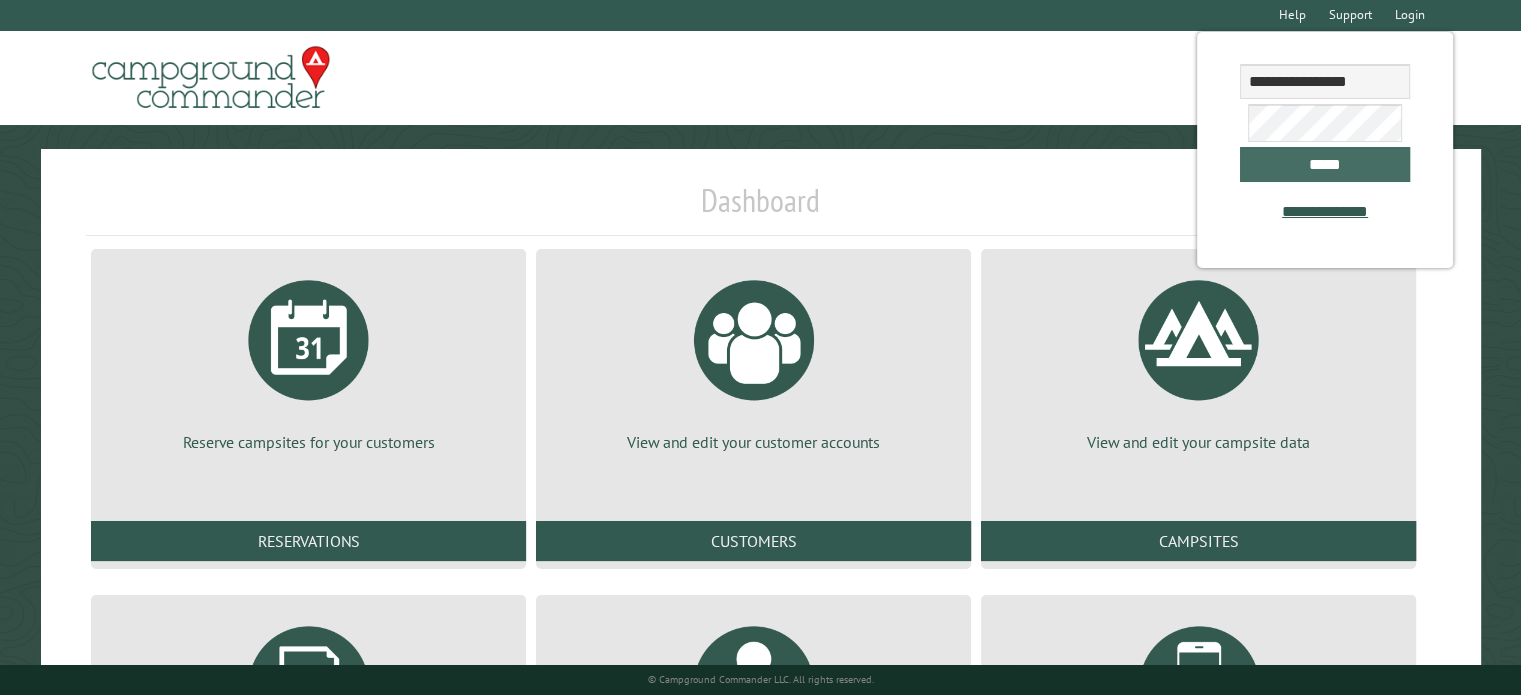 click on "*****" at bounding box center (1325, 164) 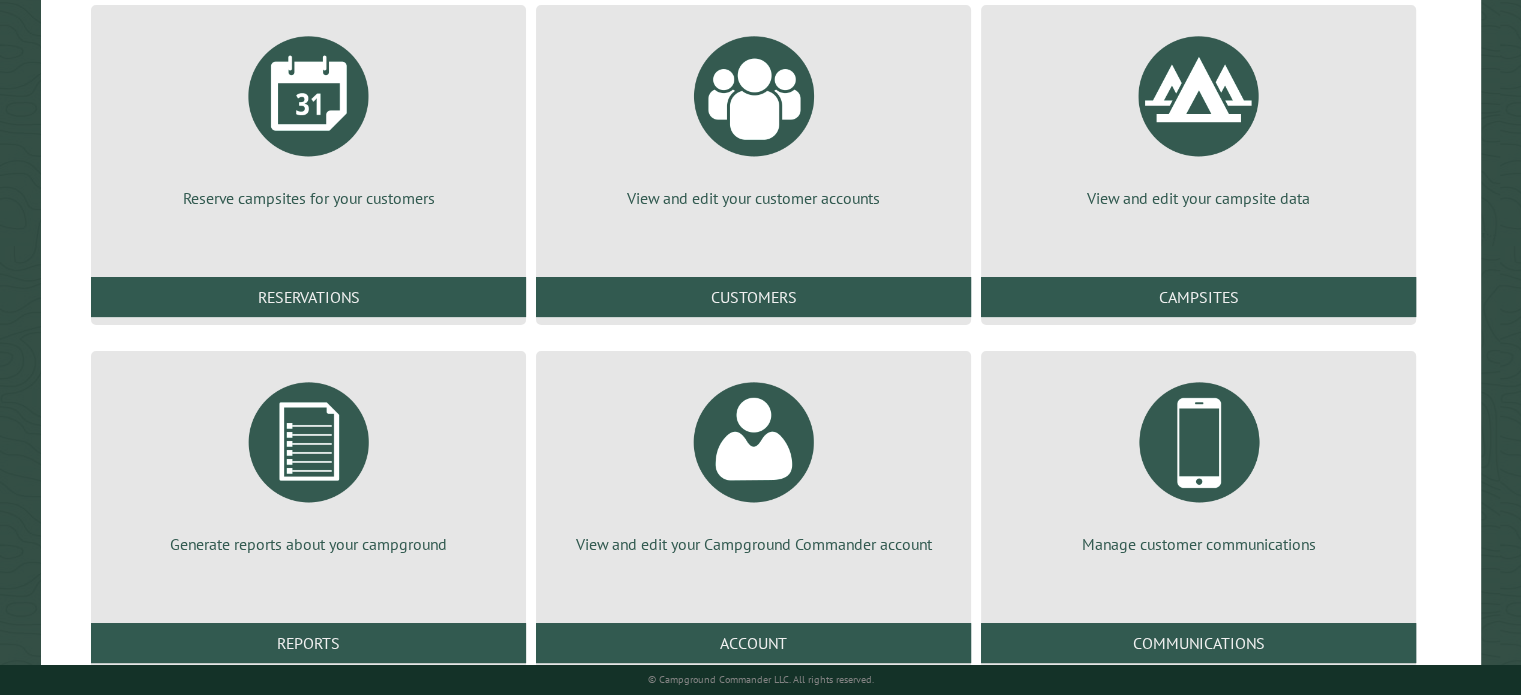 scroll, scrollTop: 306, scrollLeft: 0, axis: vertical 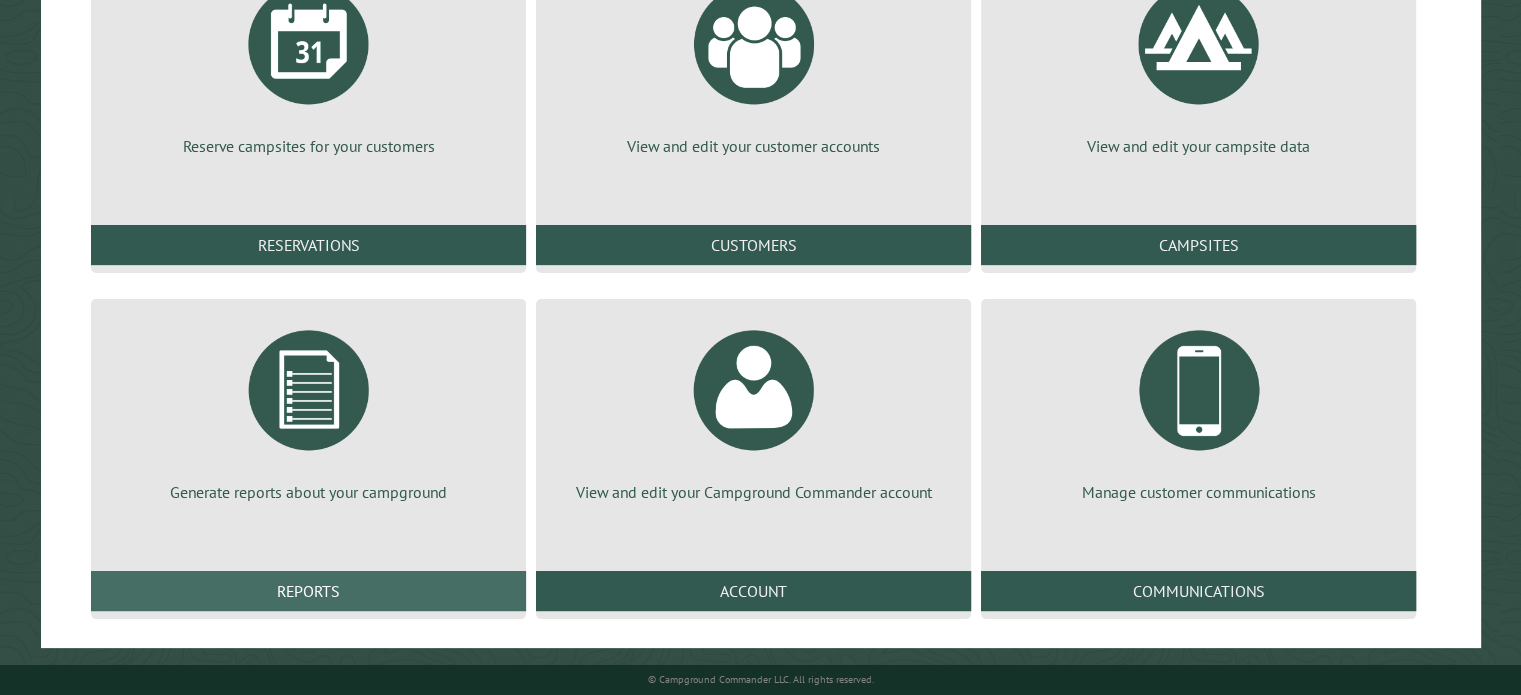click on "Reports" at bounding box center (308, 591) 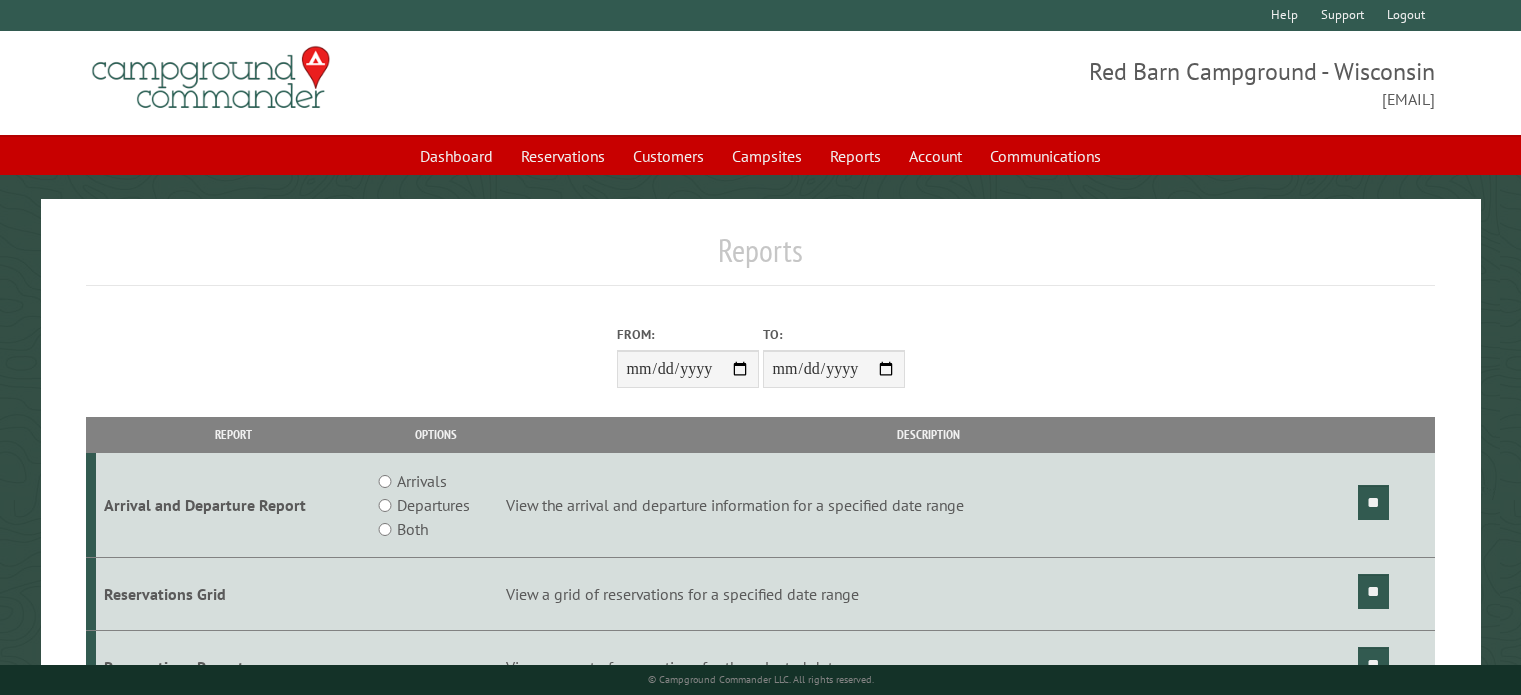 scroll, scrollTop: 0, scrollLeft: 0, axis: both 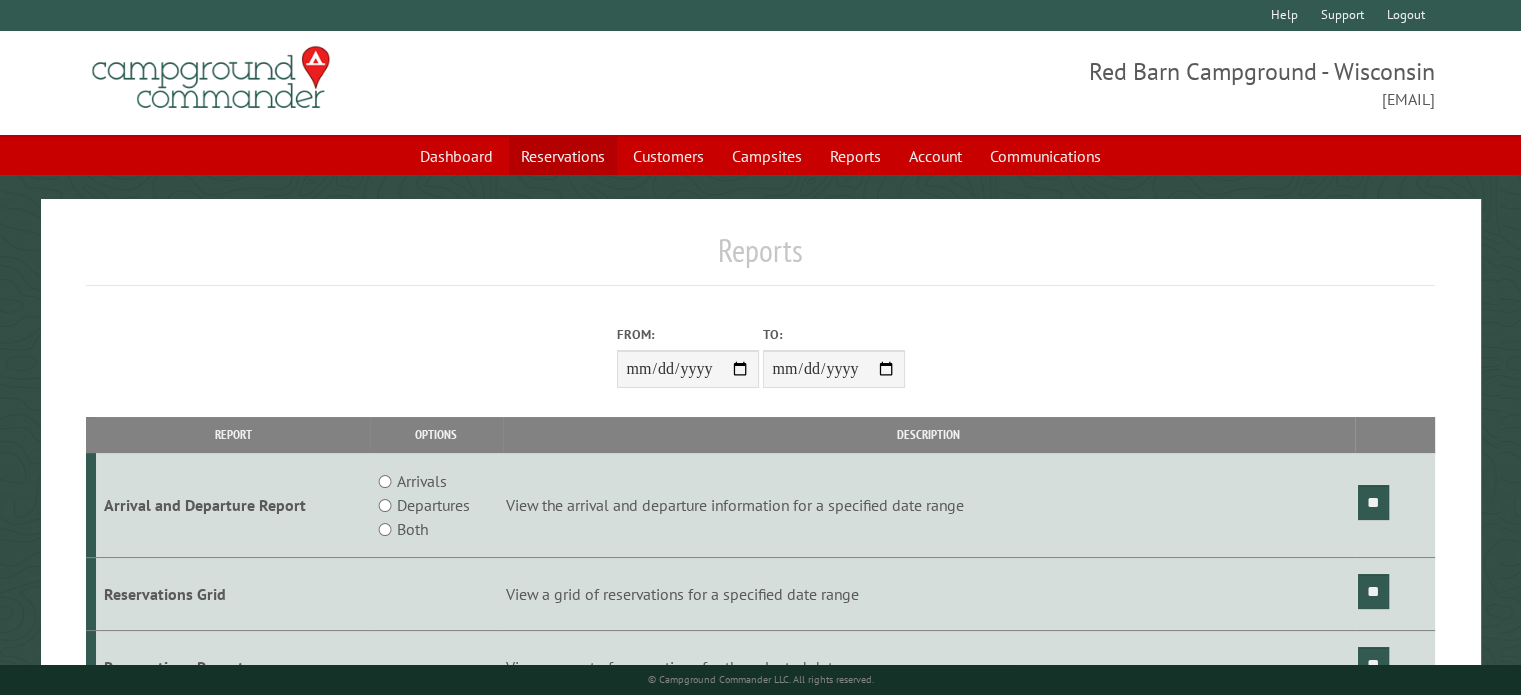 click on "Reservations" at bounding box center (563, 156) 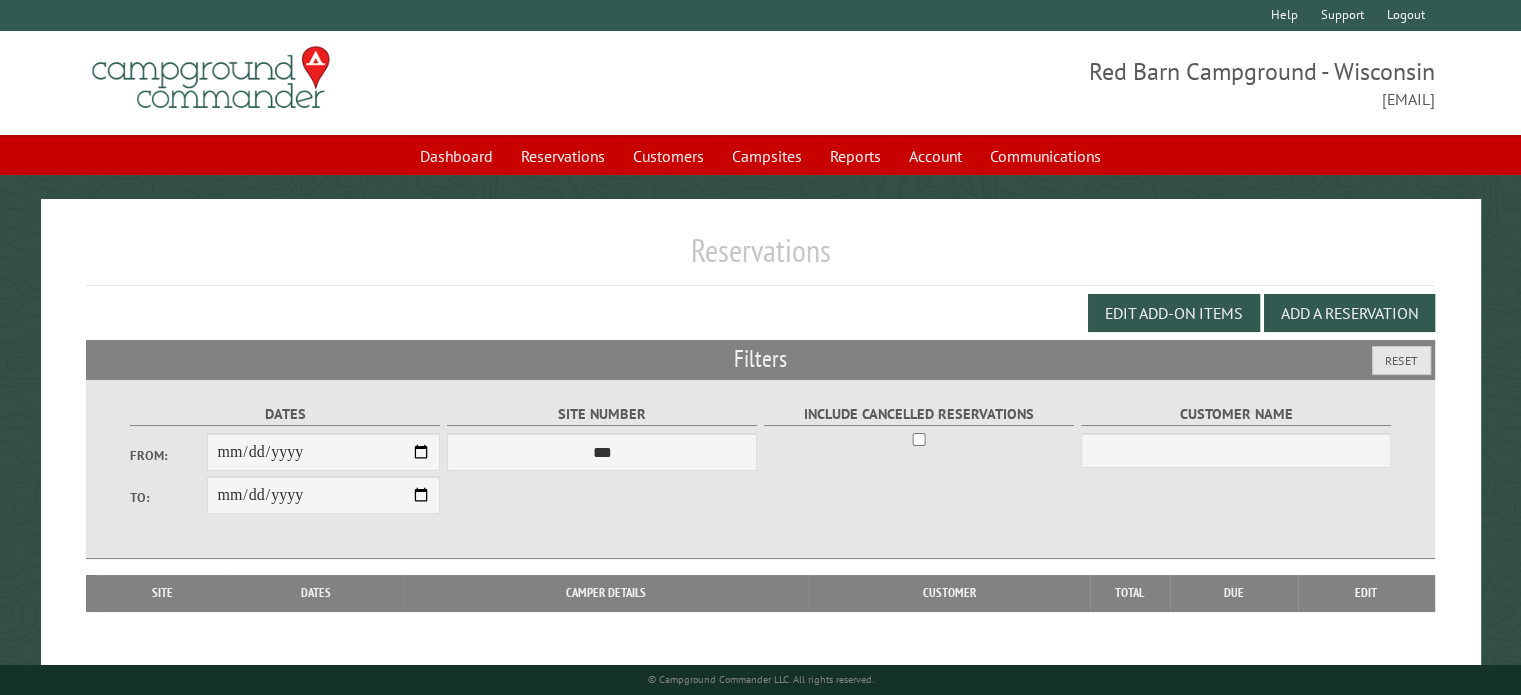 scroll, scrollTop: 108, scrollLeft: 0, axis: vertical 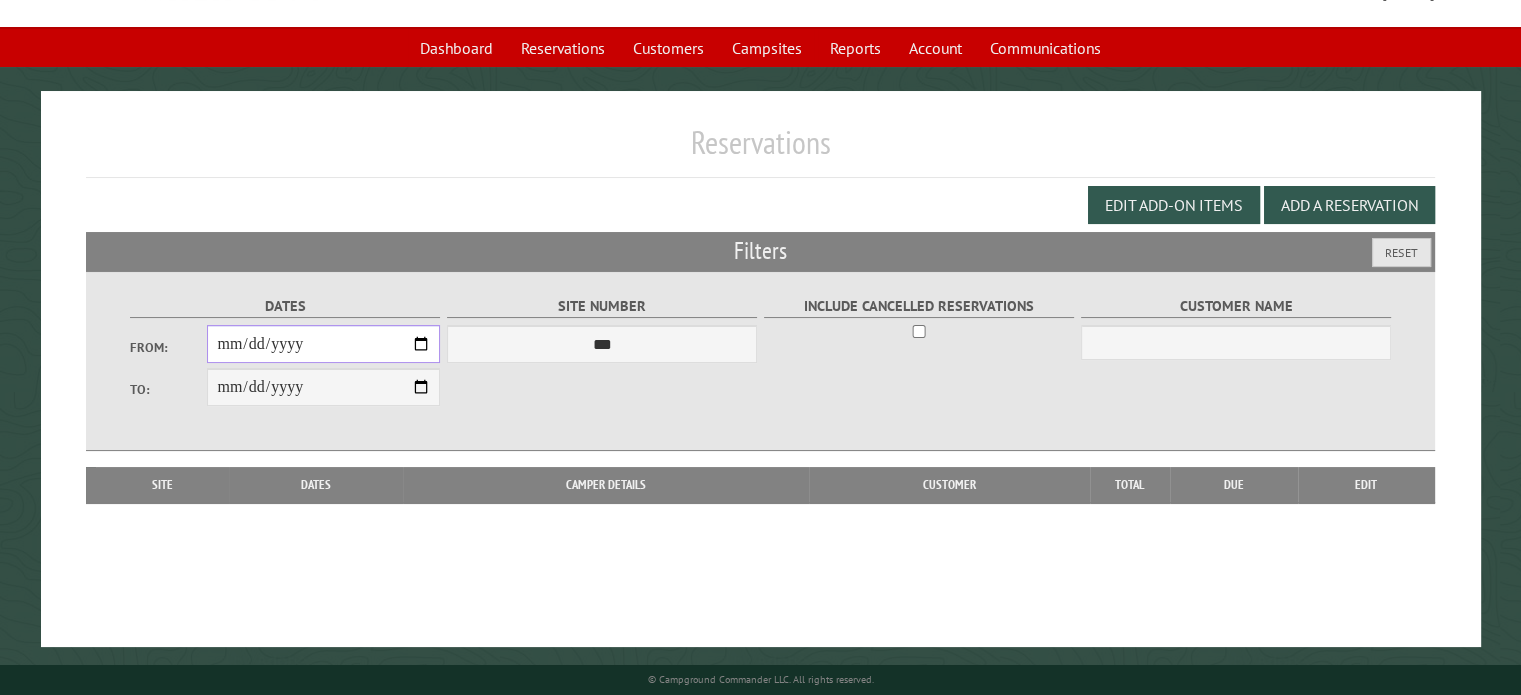click on "From:" at bounding box center (323, 344) 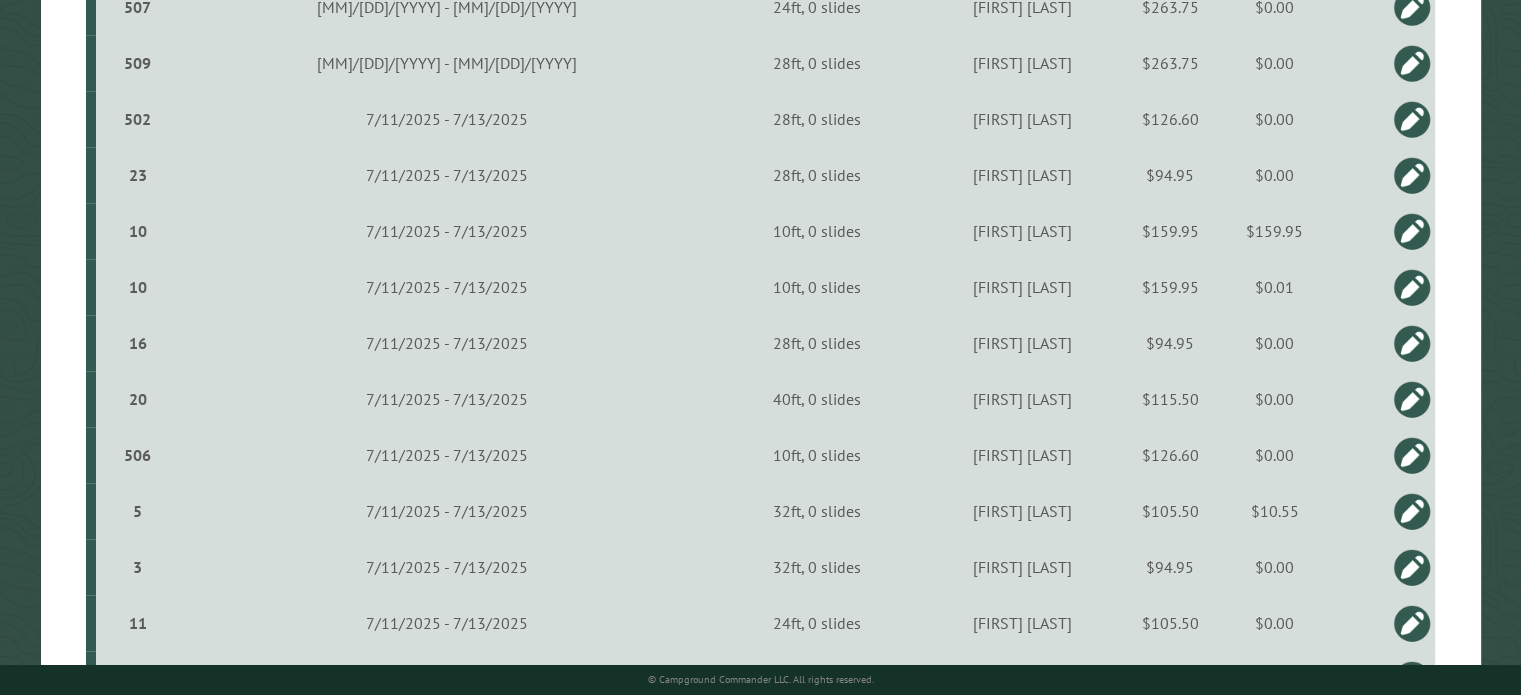 scroll, scrollTop: 2141, scrollLeft: 0, axis: vertical 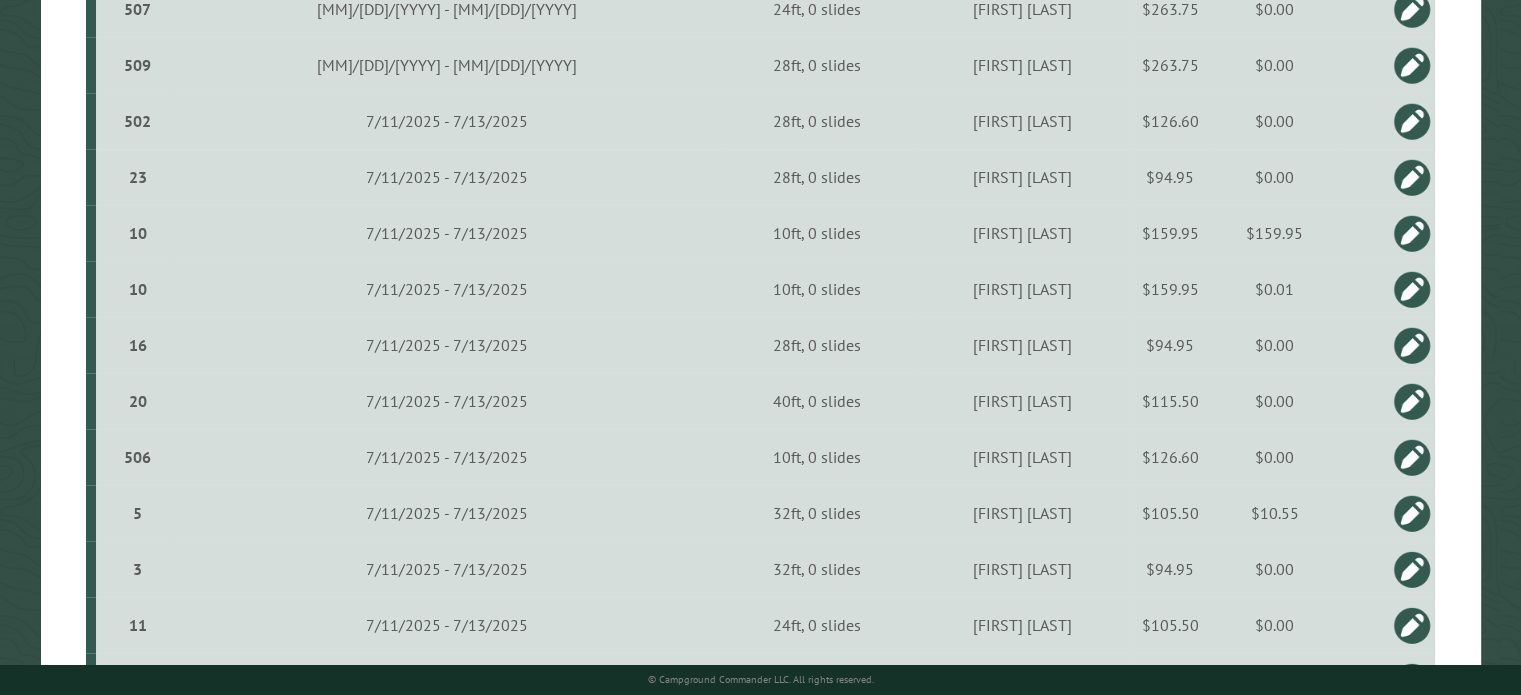click at bounding box center (1412, 401) 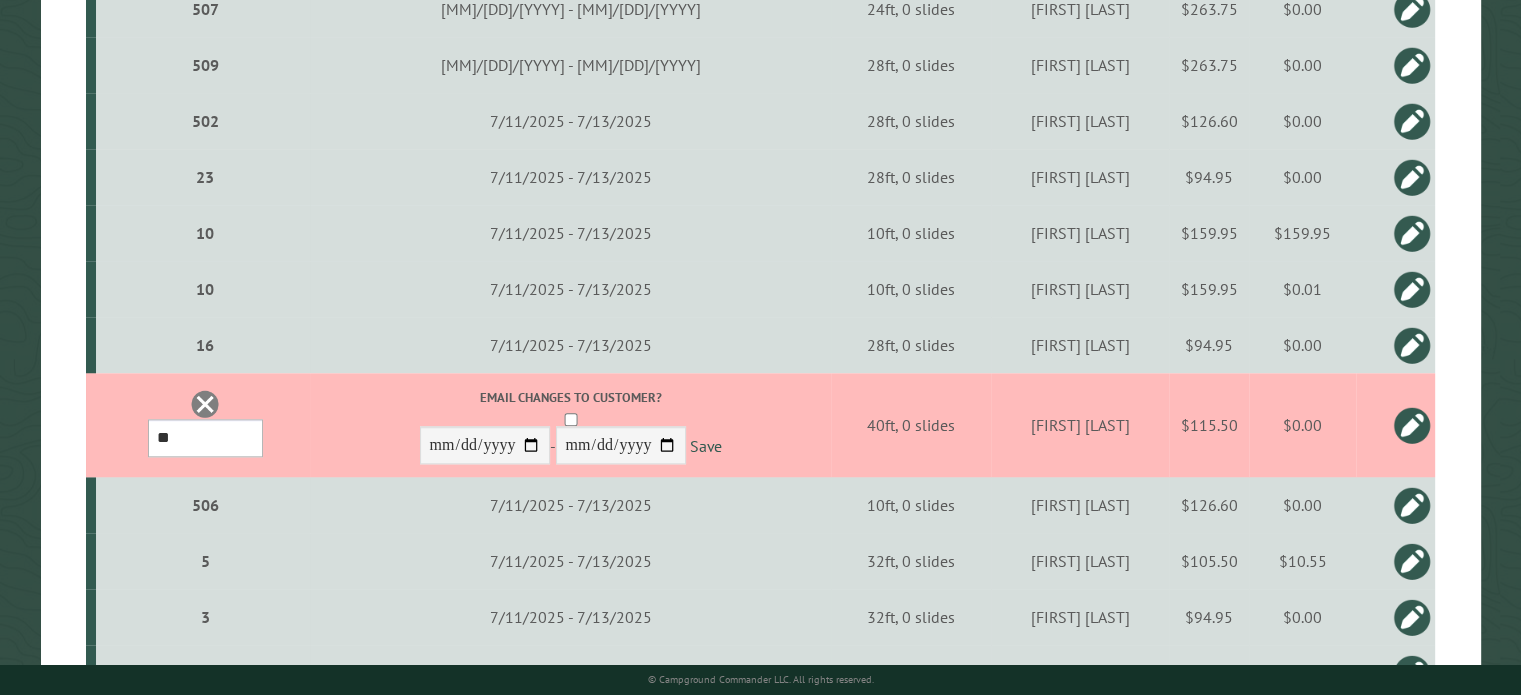 click on "*** * * * * * * * * ** ** ** ** ** ** ** ** ** ** ** ** ** ** ** ** ** *** *** *** *** *** *** *** *** *** *** *** *** *** *** *** *** *** *** *** *** *** *** *** *** *** *** *** *** *** *** *** *** *** *** *** *** * * * * * * ***** ** ** ** ****" at bounding box center (205, 438) 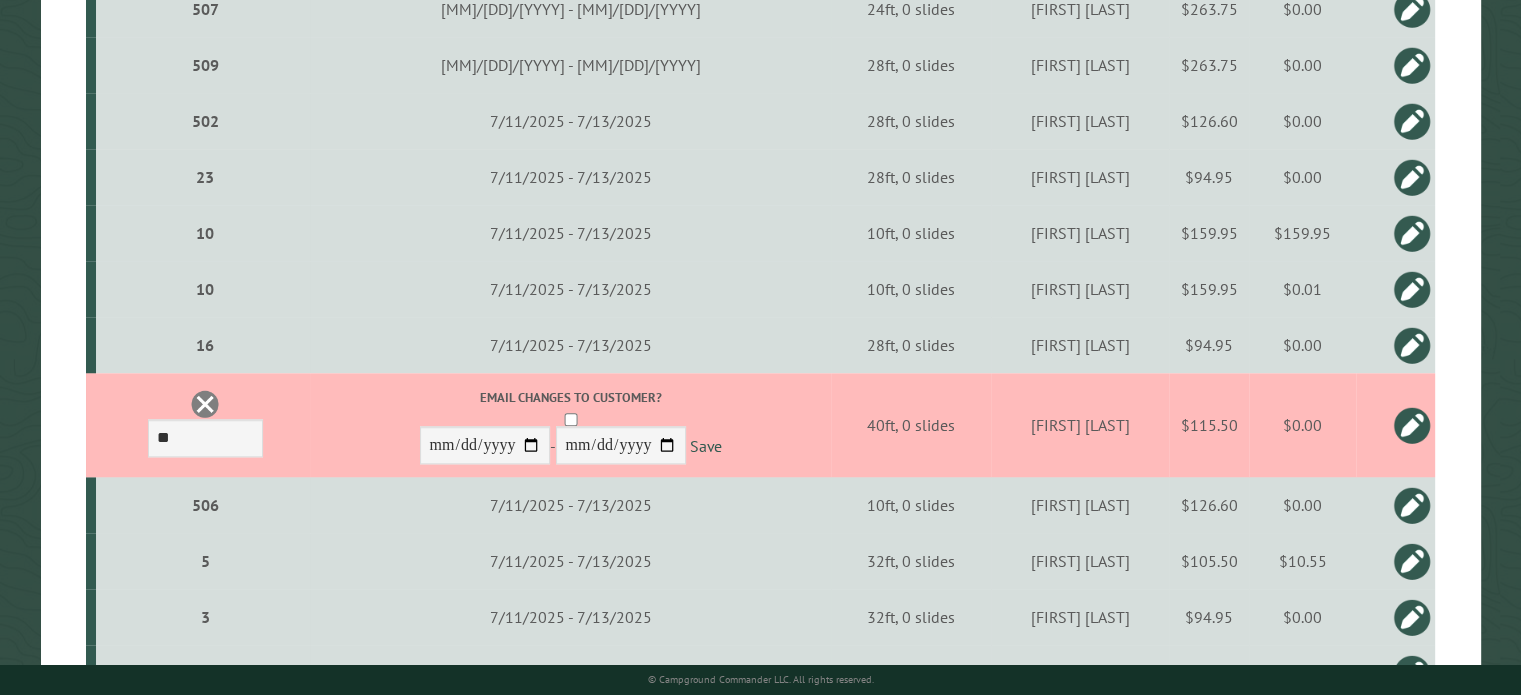 click at bounding box center [1412, 425] 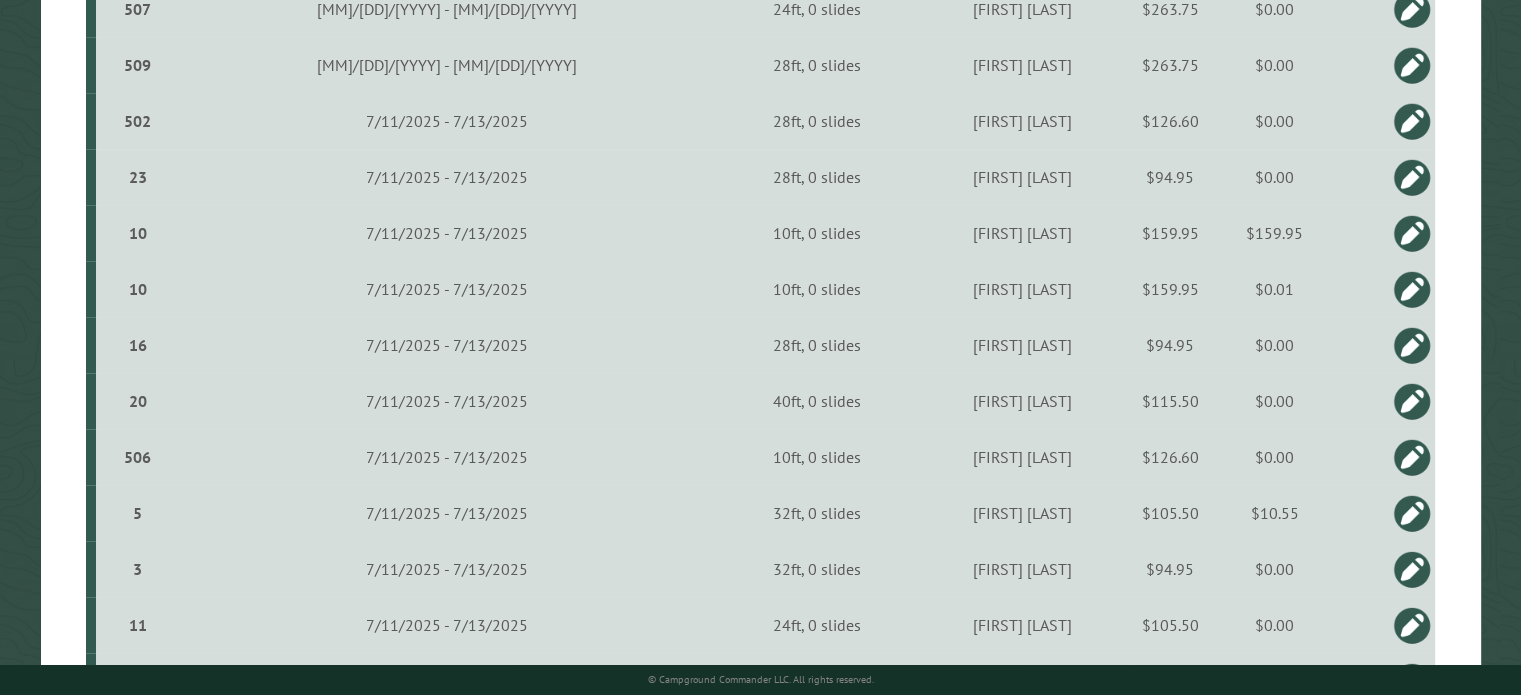 click at bounding box center (1412, 401) 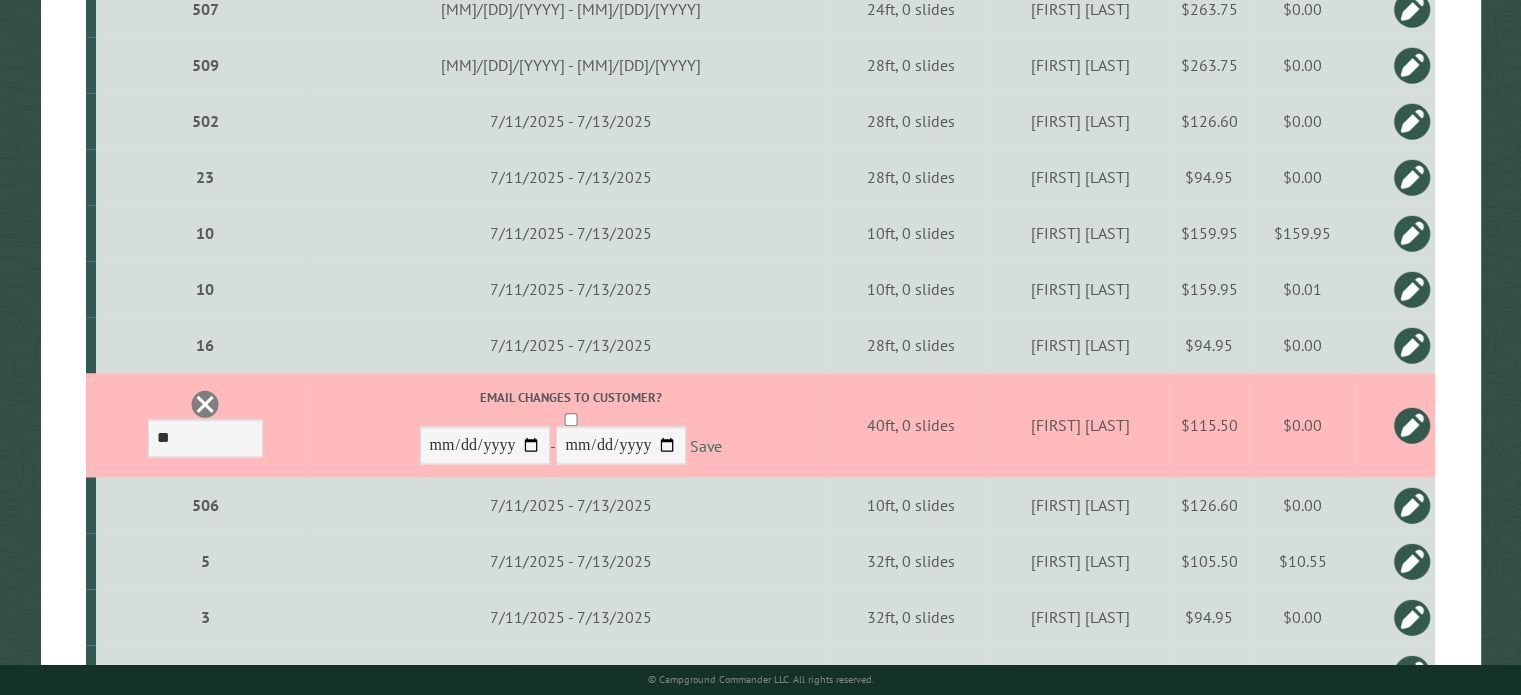 click on "Save" at bounding box center (706, 446) 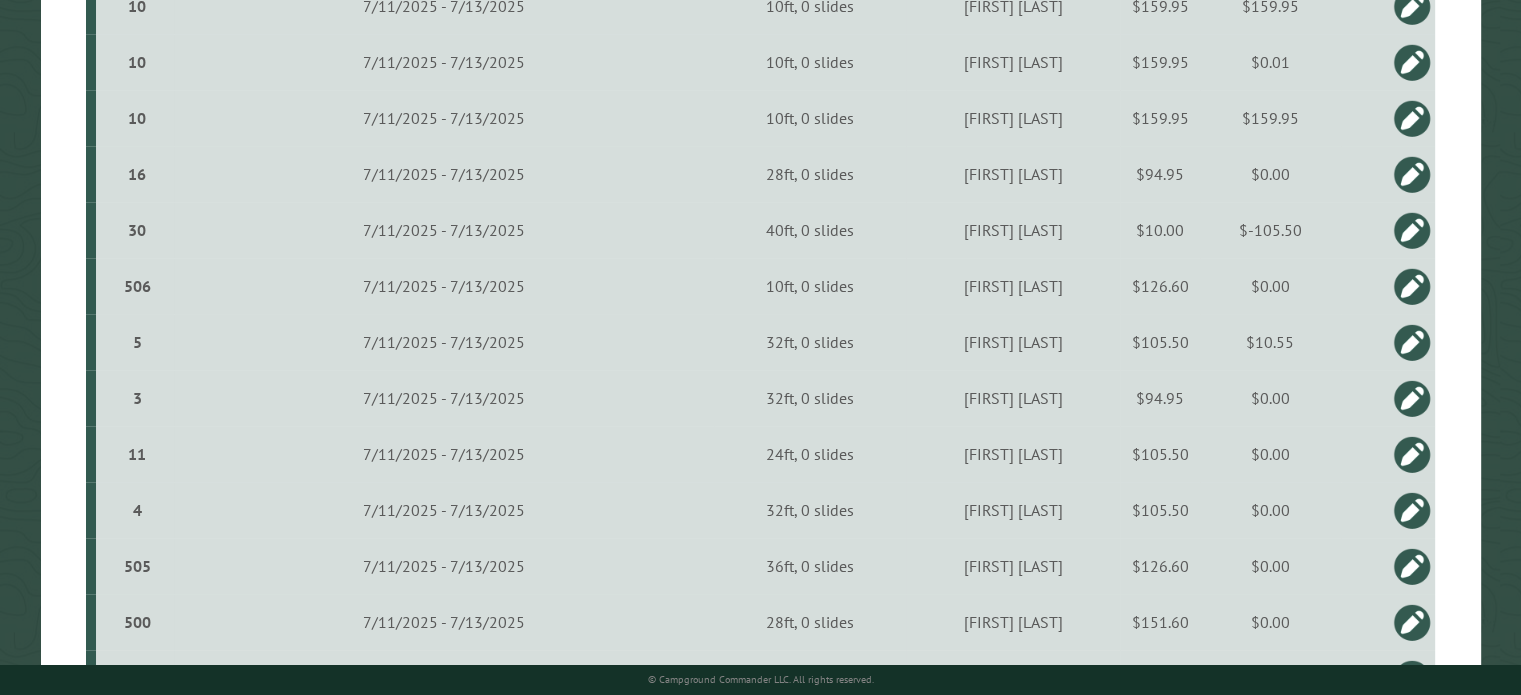 scroll, scrollTop: 2372, scrollLeft: 0, axis: vertical 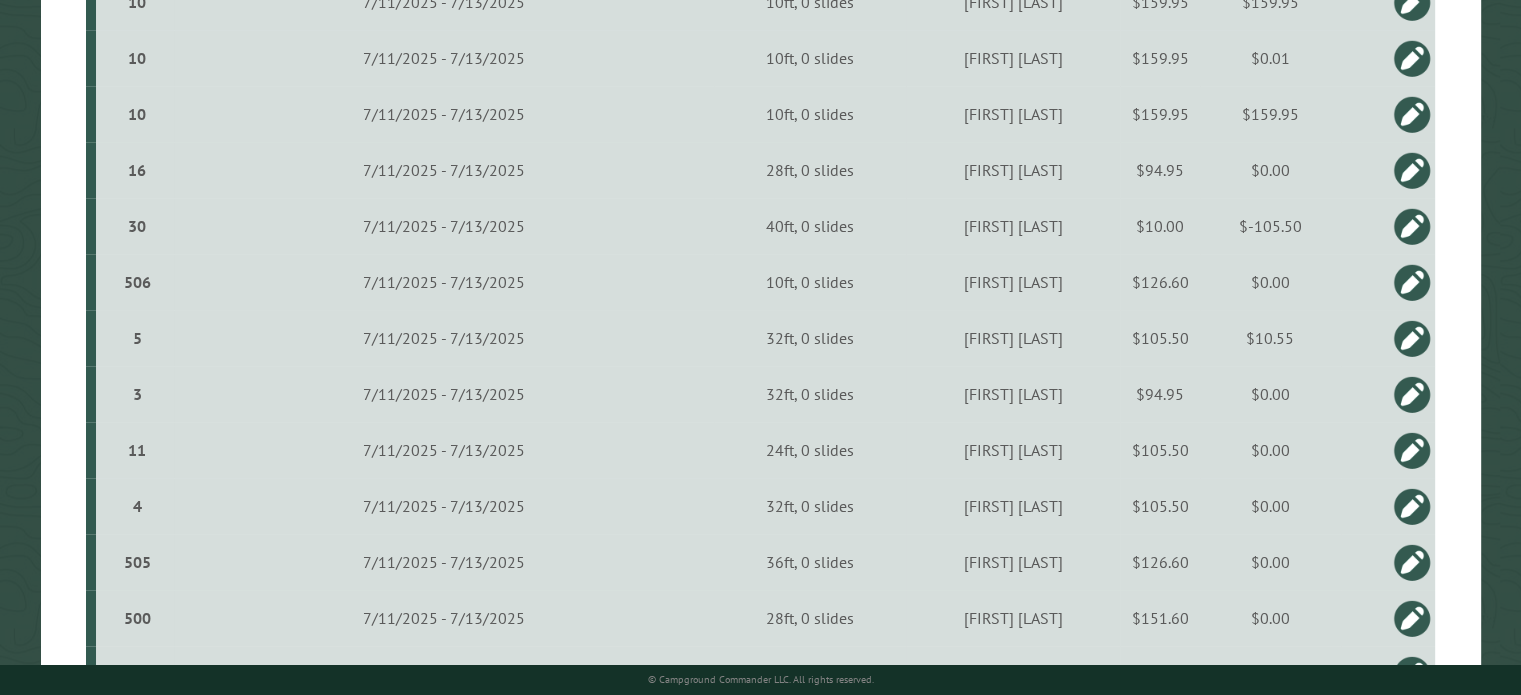 click at bounding box center [1412, 226] 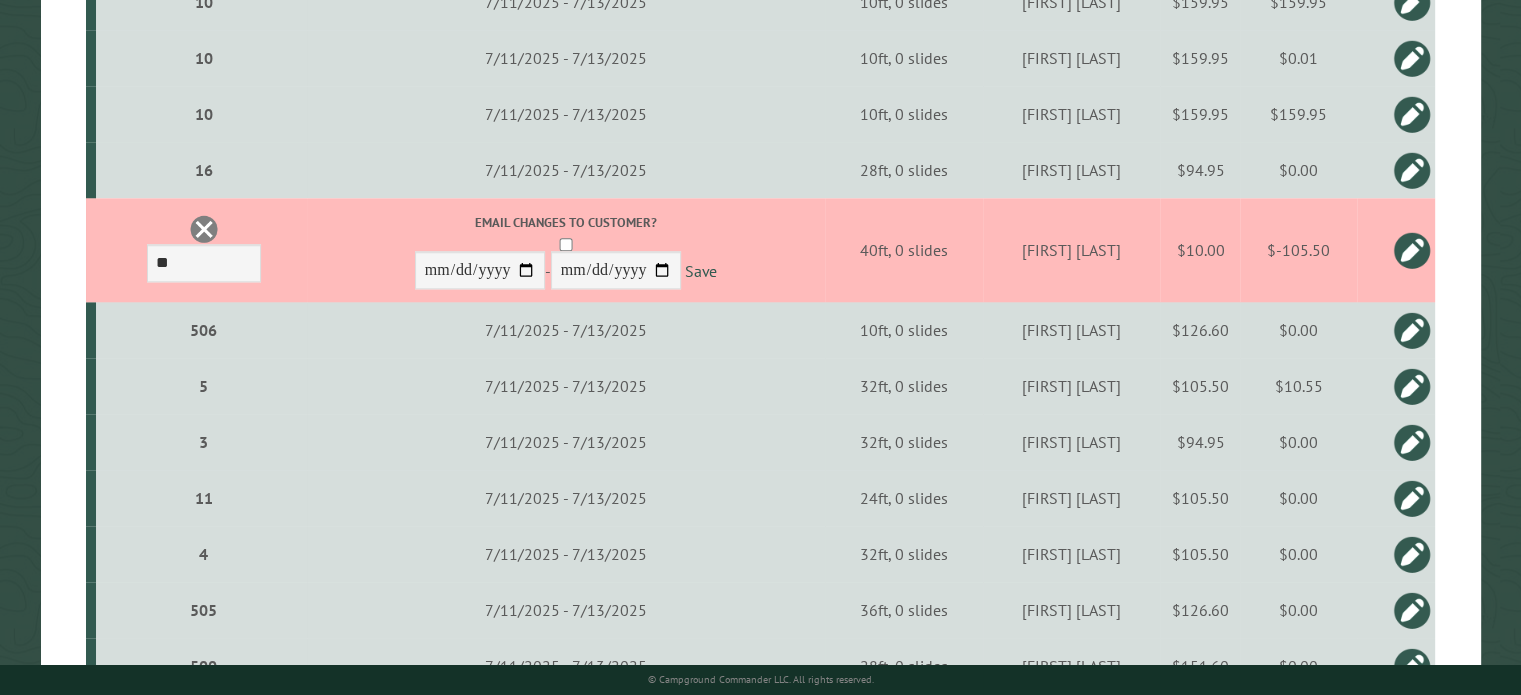 click on "$-105.50" at bounding box center (1298, 250) 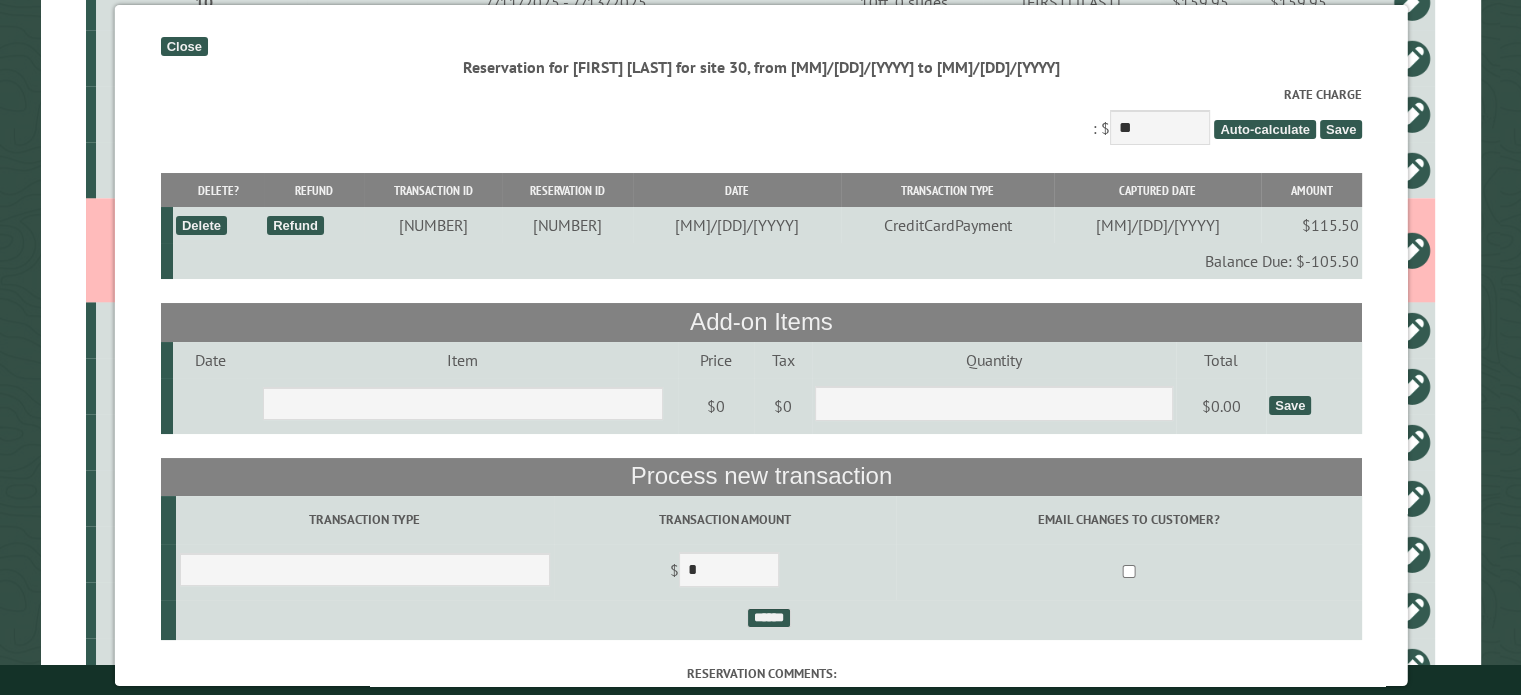 click on "Balance Due: $-105.50" at bounding box center (766, 261) 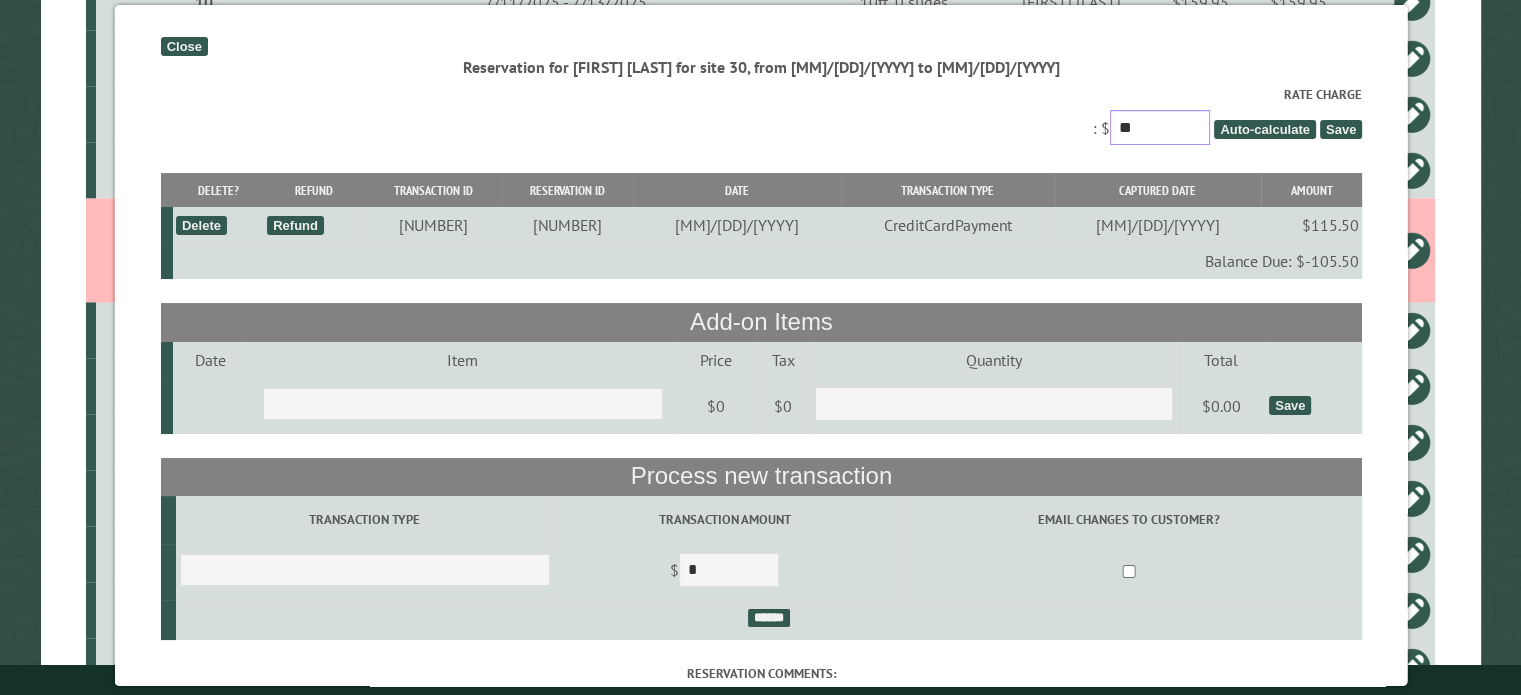 drag, startPoint x: 1141, startPoint y: 138, endPoint x: 923, endPoint y: 154, distance: 218.58636 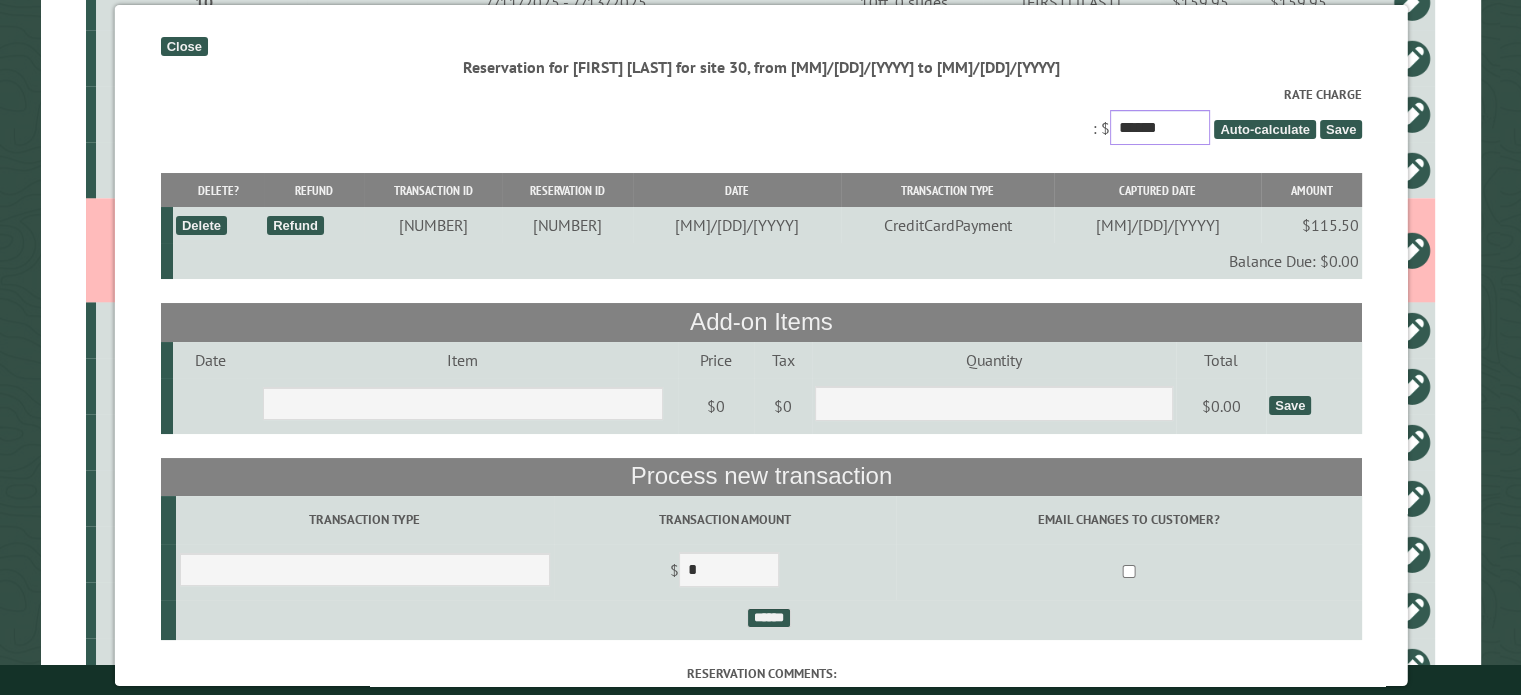 type on "******" 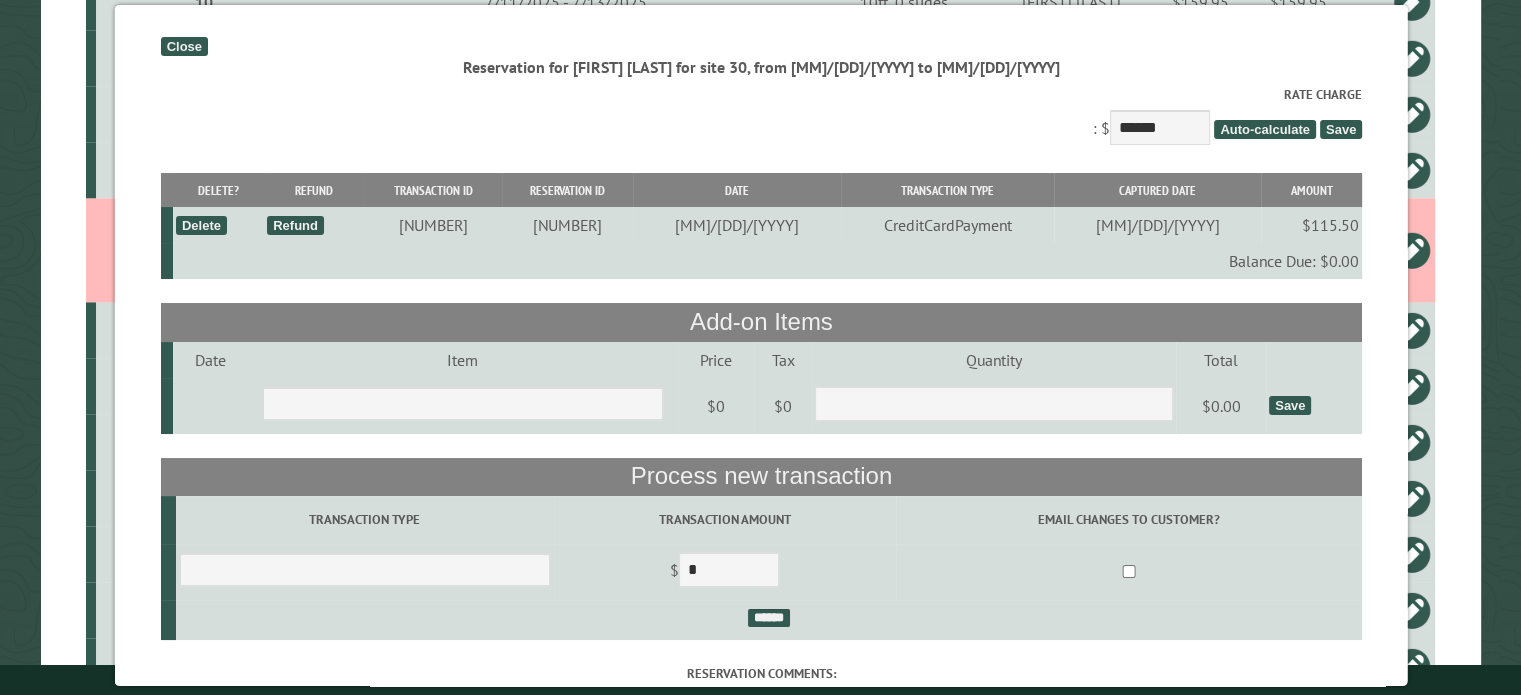 click on "Save" at bounding box center (1340, 129) 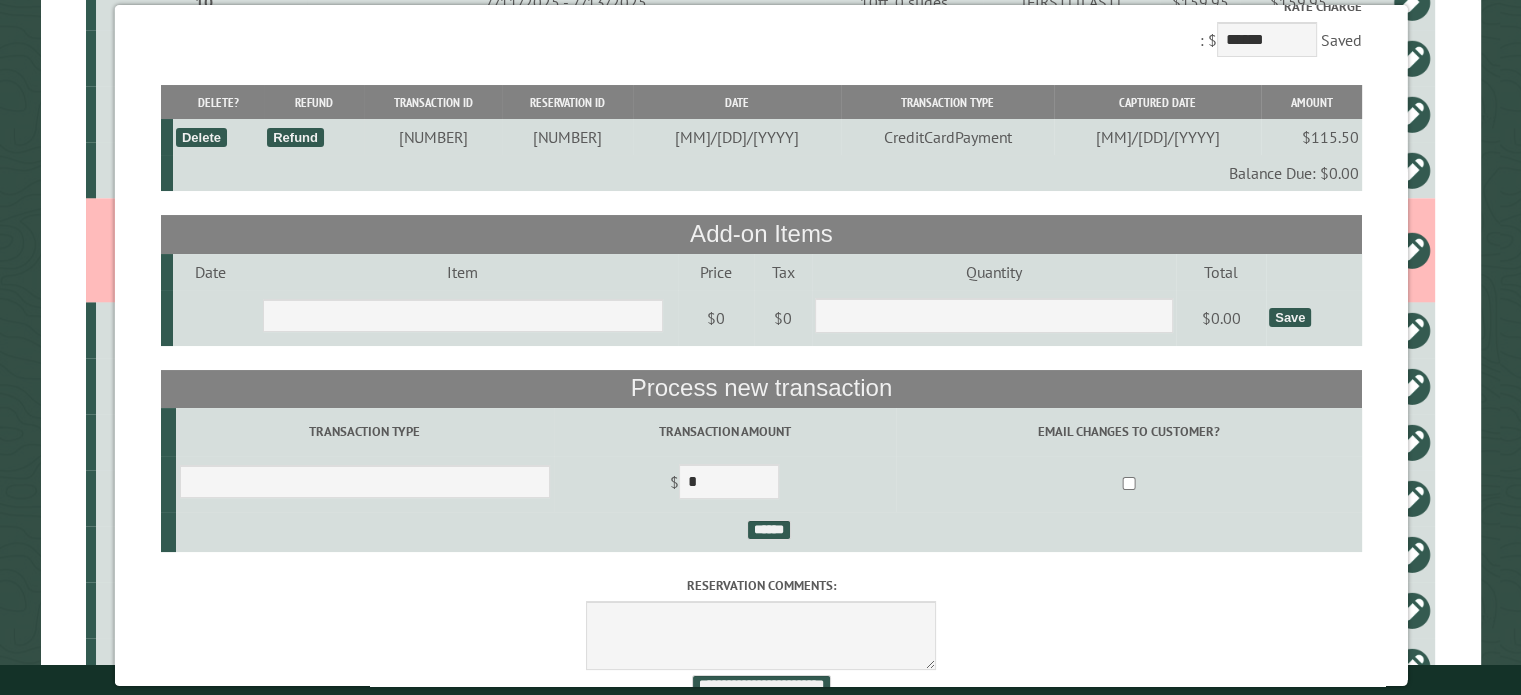 scroll, scrollTop: 156, scrollLeft: 0, axis: vertical 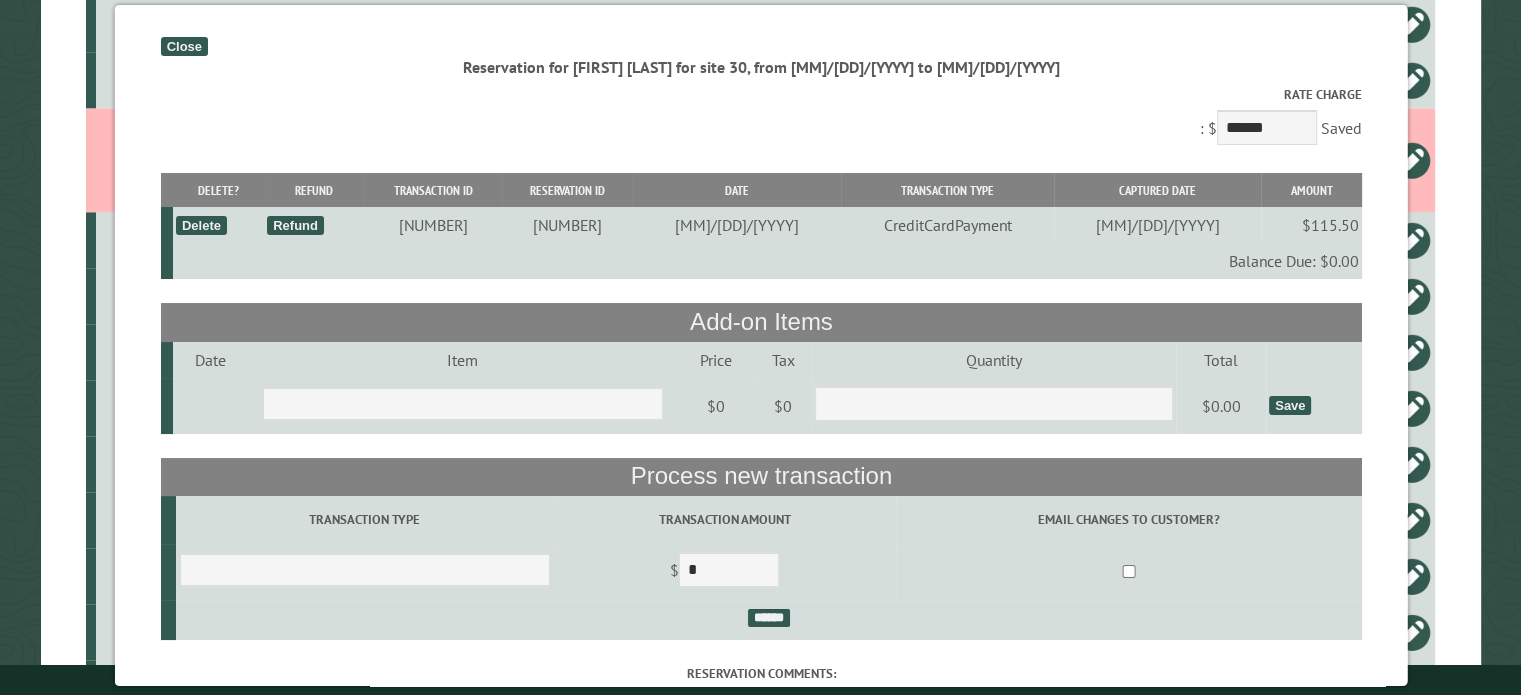 click on "Close" at bounding box center (183, 46) 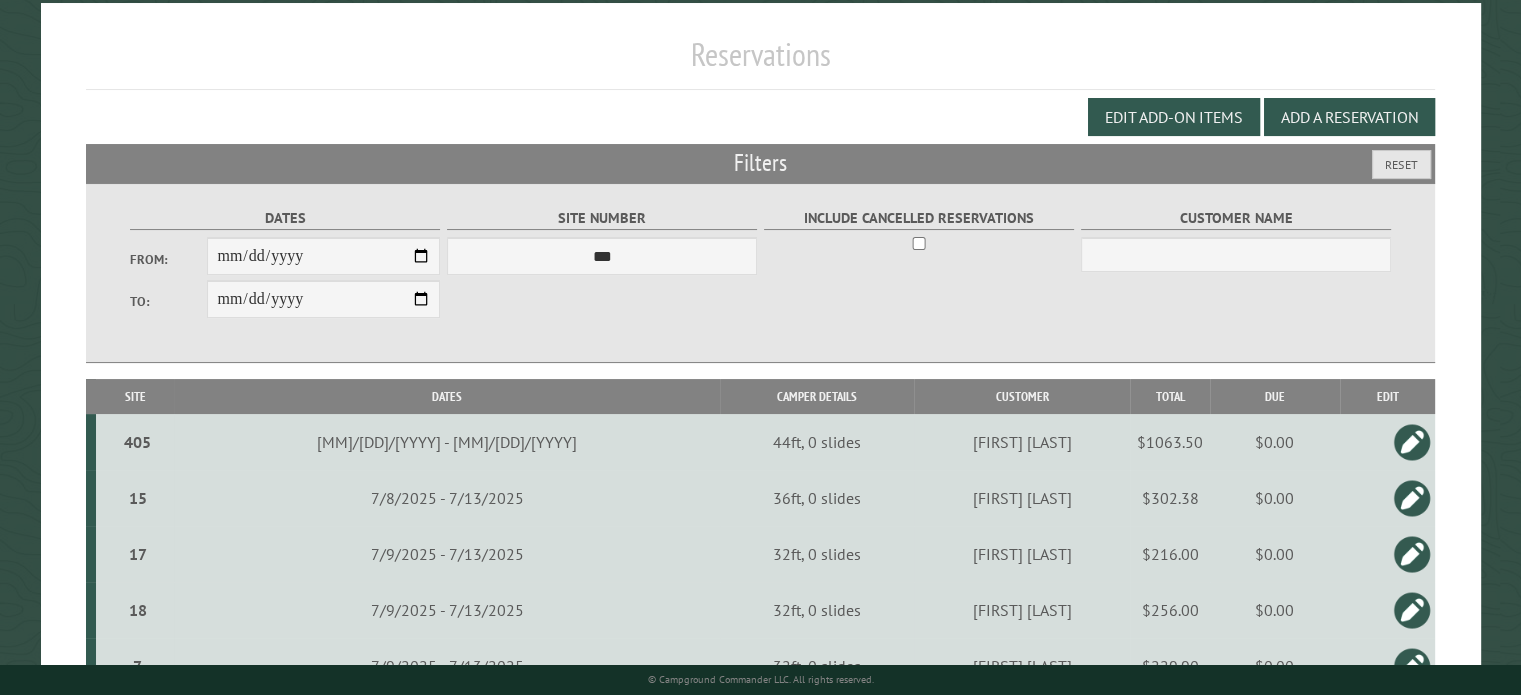 scroll, scrollTop: 198, scrollLeft: 0, axis: vertical 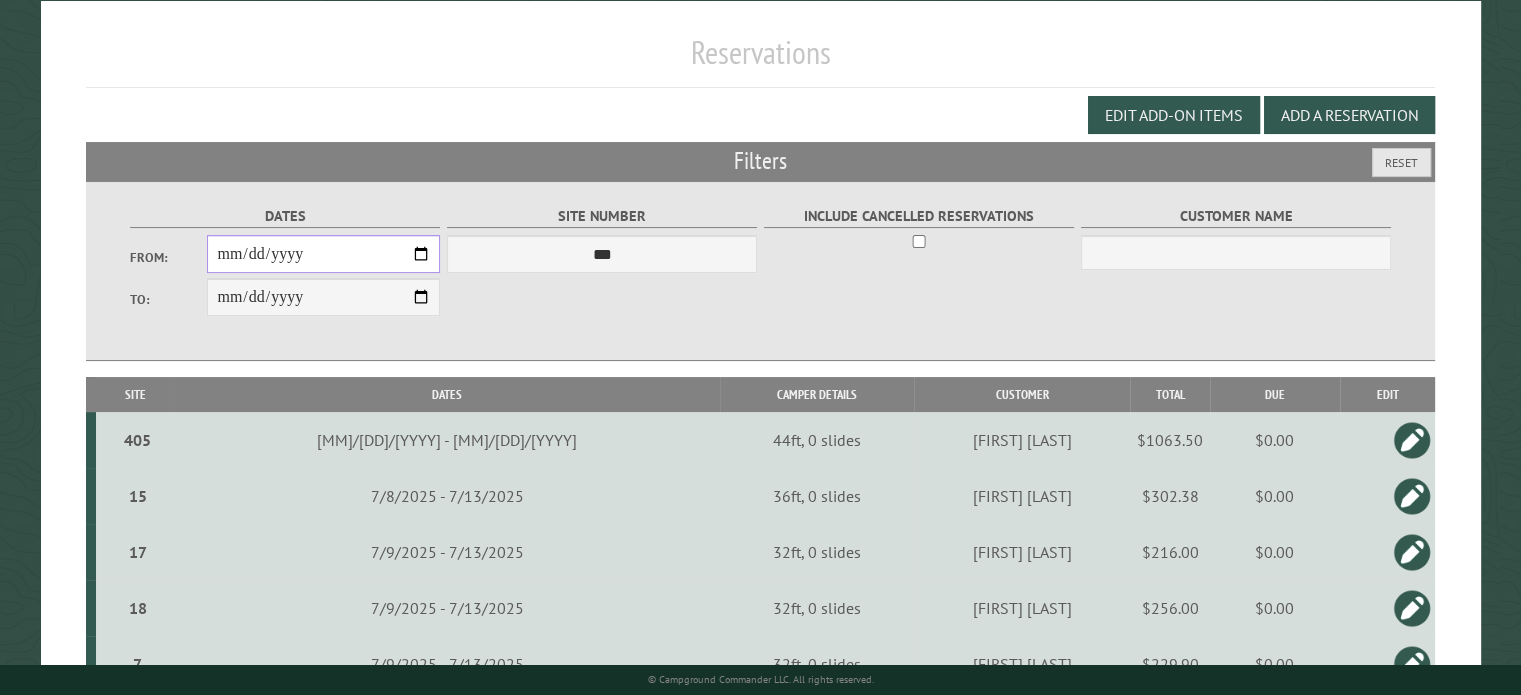 click on "**********" at bounding box center [323, 254] 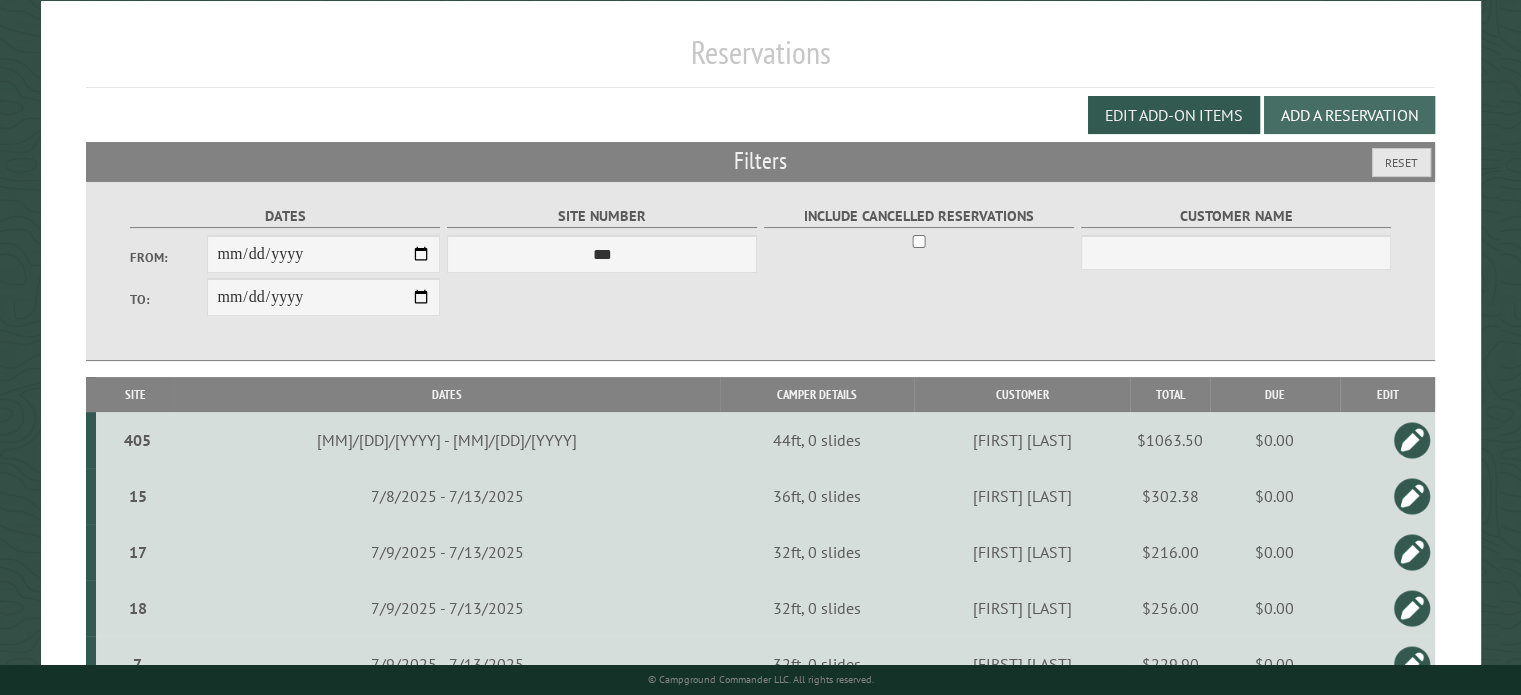 click on "Add a Reservation" at bounding box center [1349, 115] 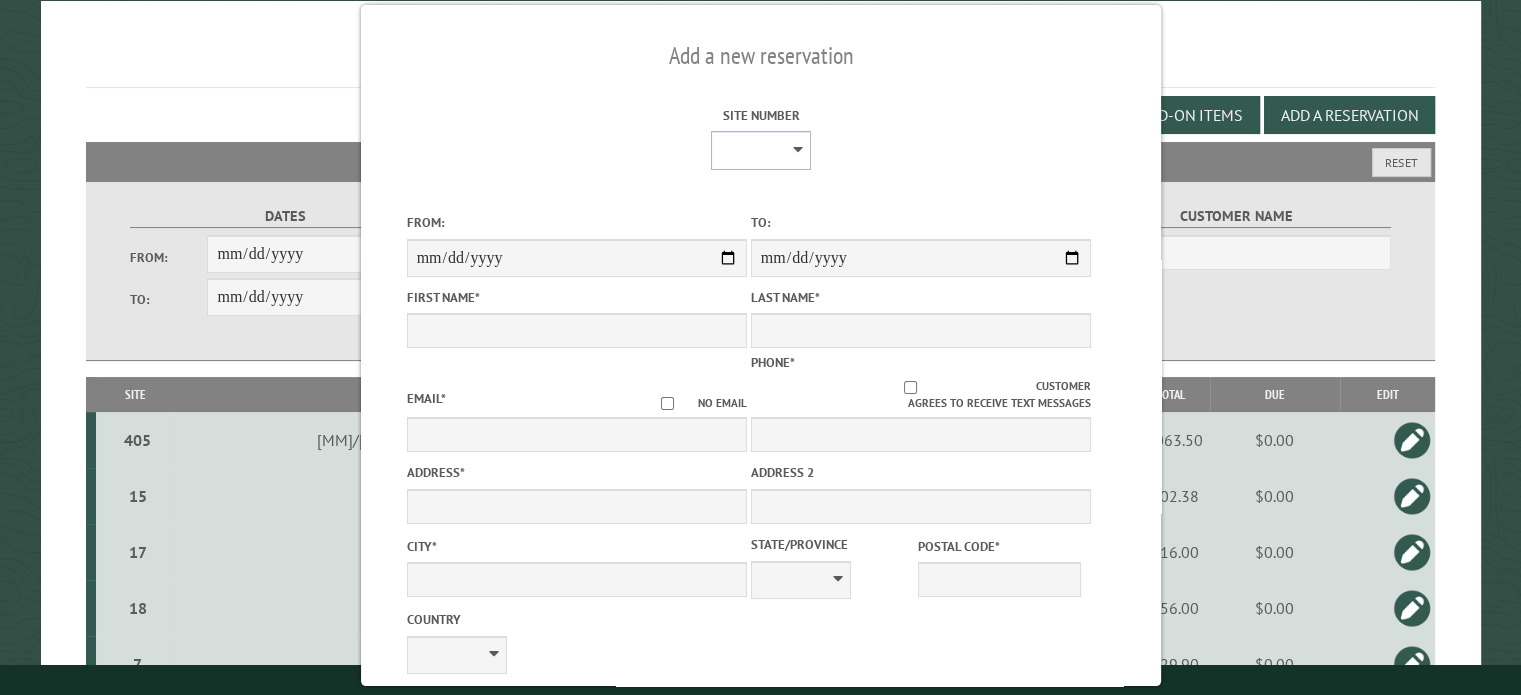 click on "* * * * * * * * ** ** ** ** ** ** ** ** ** ** ** ** ** ** ** ** ** *** *** *** *** *** *** *** *** *** *** *** *** *** *** *** *** *** *** *** *** *** *** *** *** *** *** *** *** *** *** *** *** *** *** *** *** * * * * * * ***** ** ** ** ****" at bounding box center [761, 150] 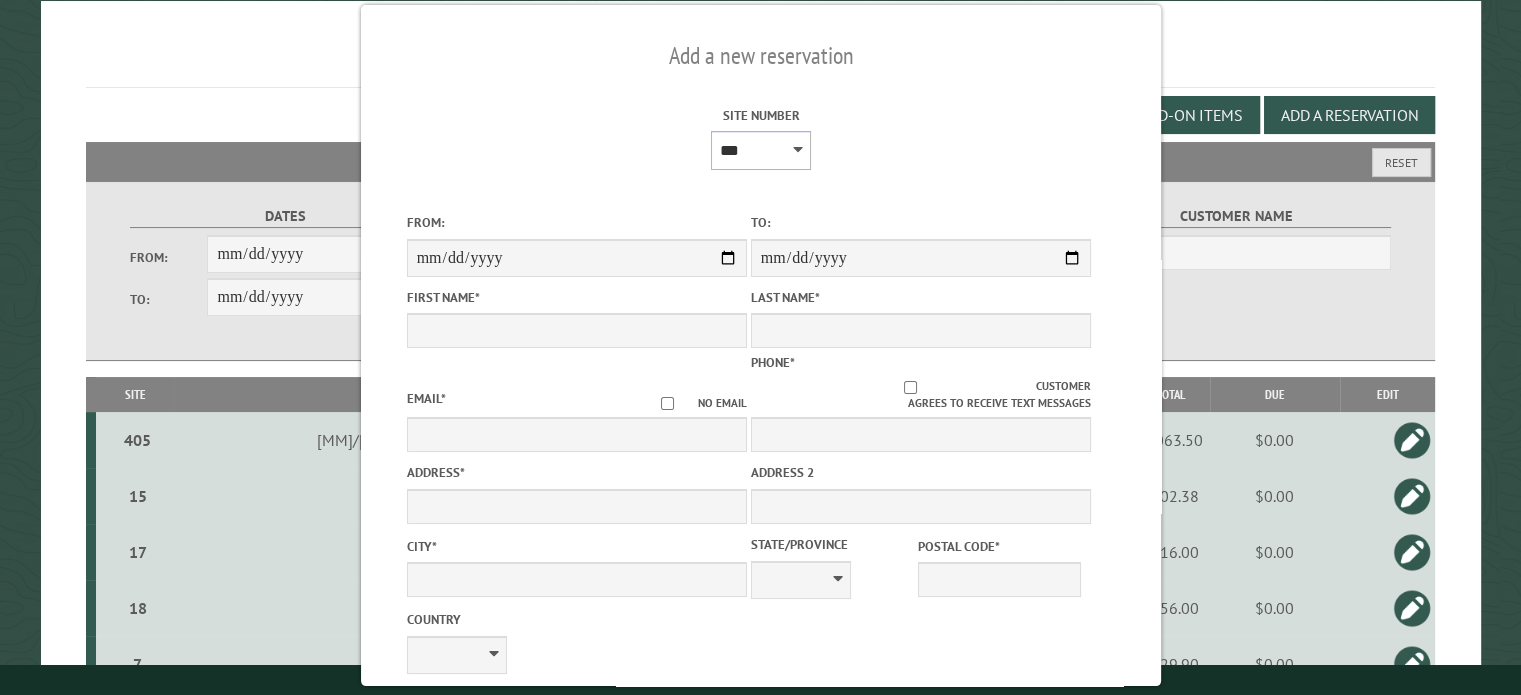 click on "* * * * * * * * ** ** ** ** ** ** ** ** ** ** ** ** ** ** ** ** ** *** *** *** *** *** *** *** *** *** *** *** *** *** *** *** *** *** *** *** *** *** *** *** *** *** *** *** *** *** *** *** *** *** *** *** *** * * * * * * ***** ** ** ** ****" at bounding box center (761, 150) 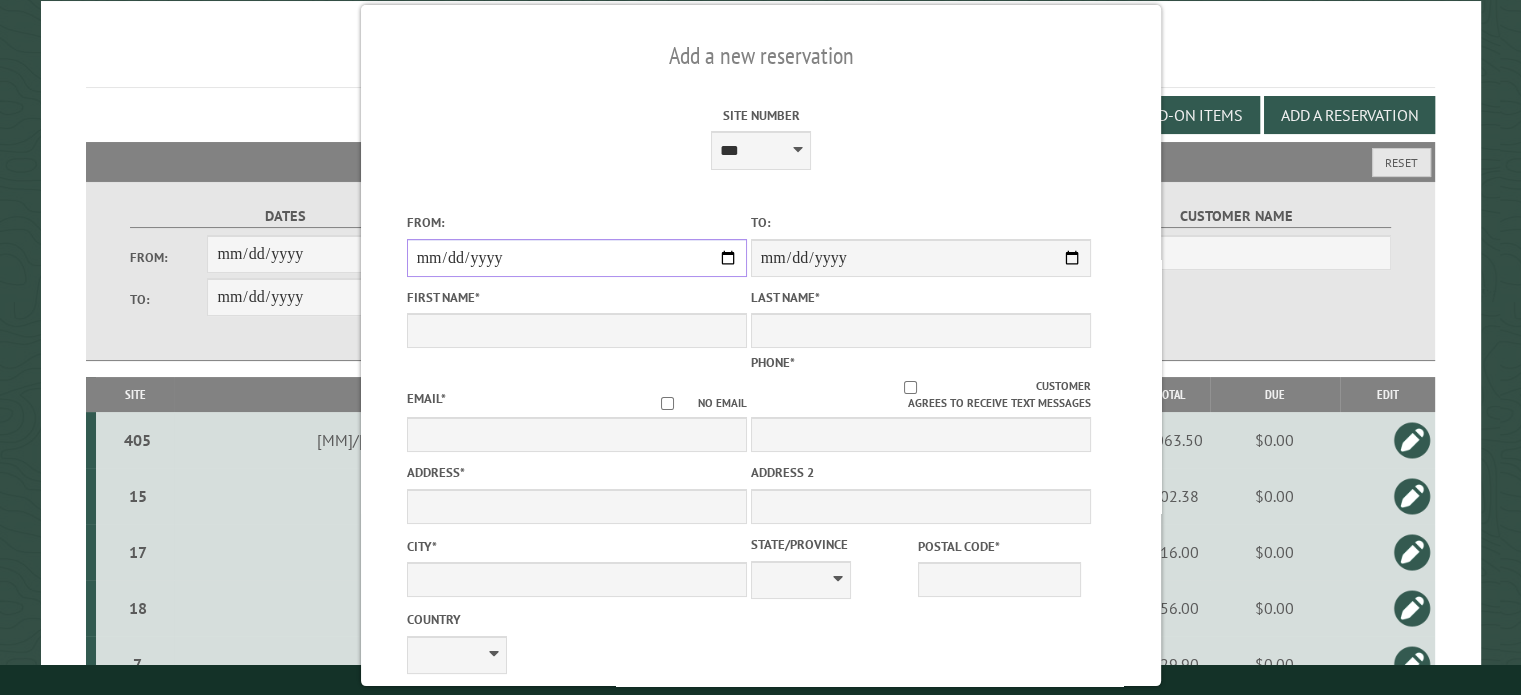 click on "From:" at bounding box center [576, 258] 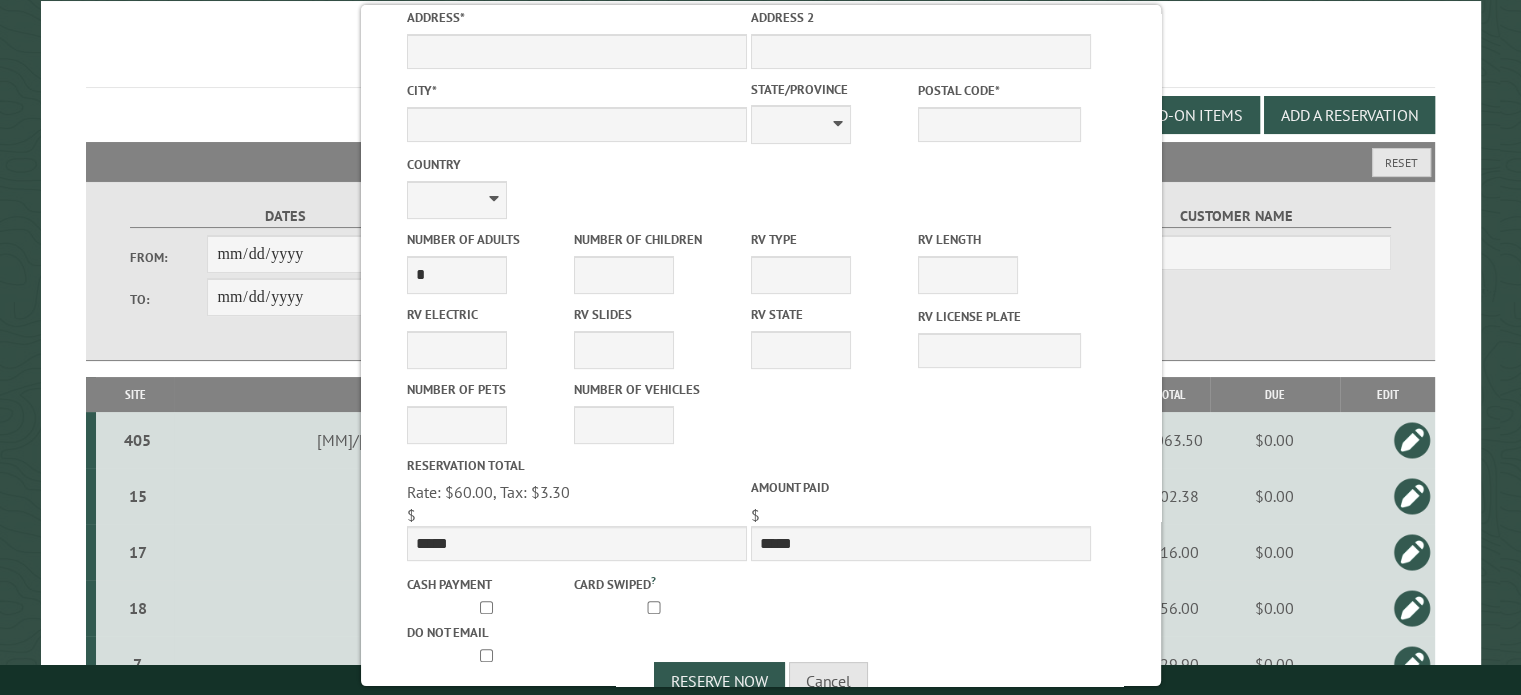 scroll, scrollTop: 537, scrollLeft: 0, axis: vertical 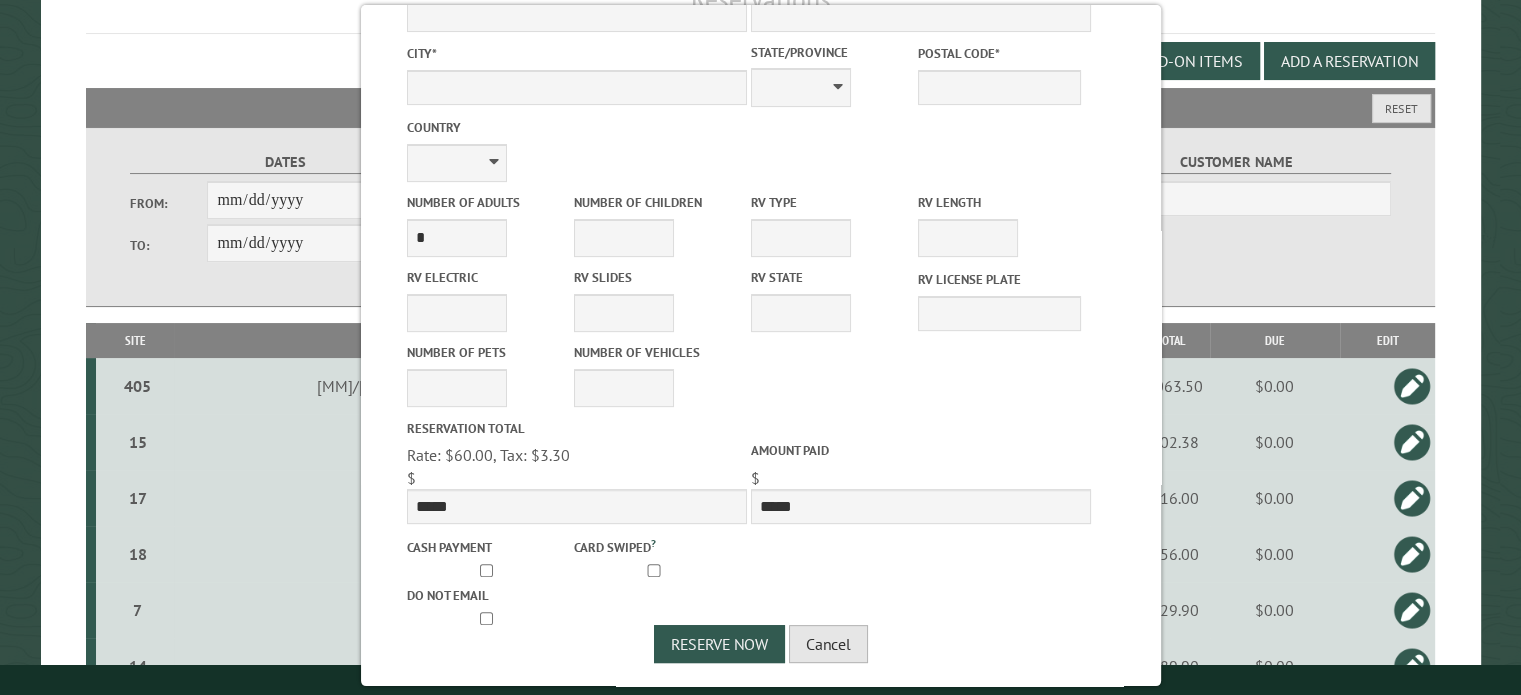 click on "Cancel" at bounding box center (828, 644) 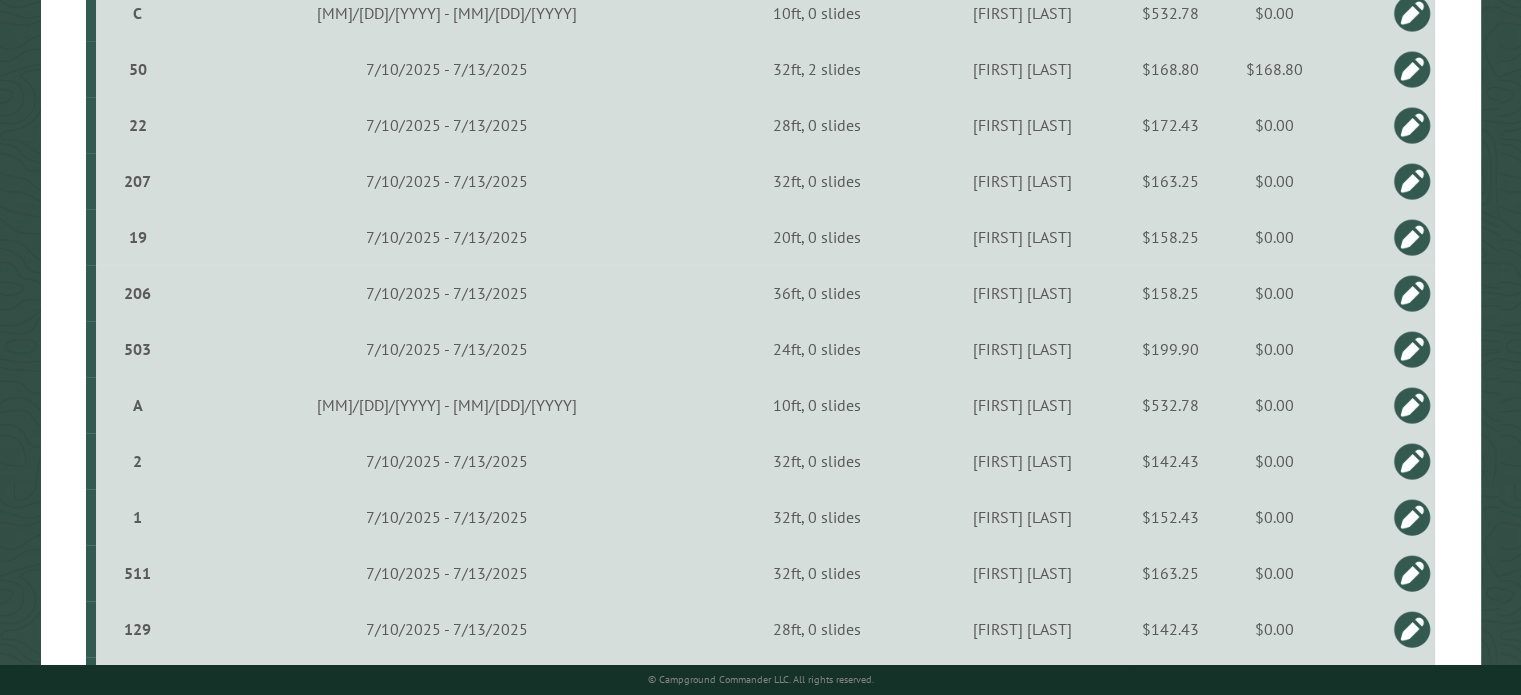 scroll, scrollTop: 1016, scrollLeft: 0, axis: vertical 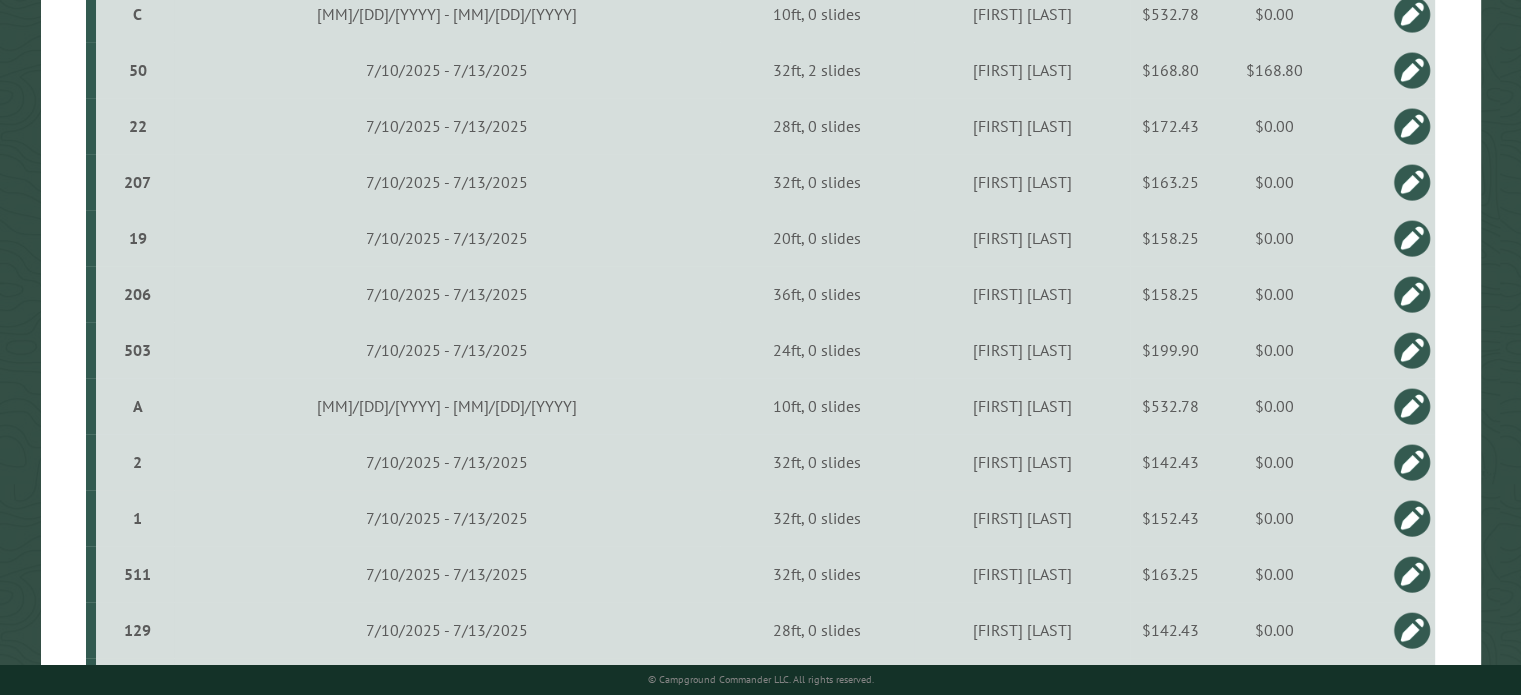 click at bounding box center [1412, 350] 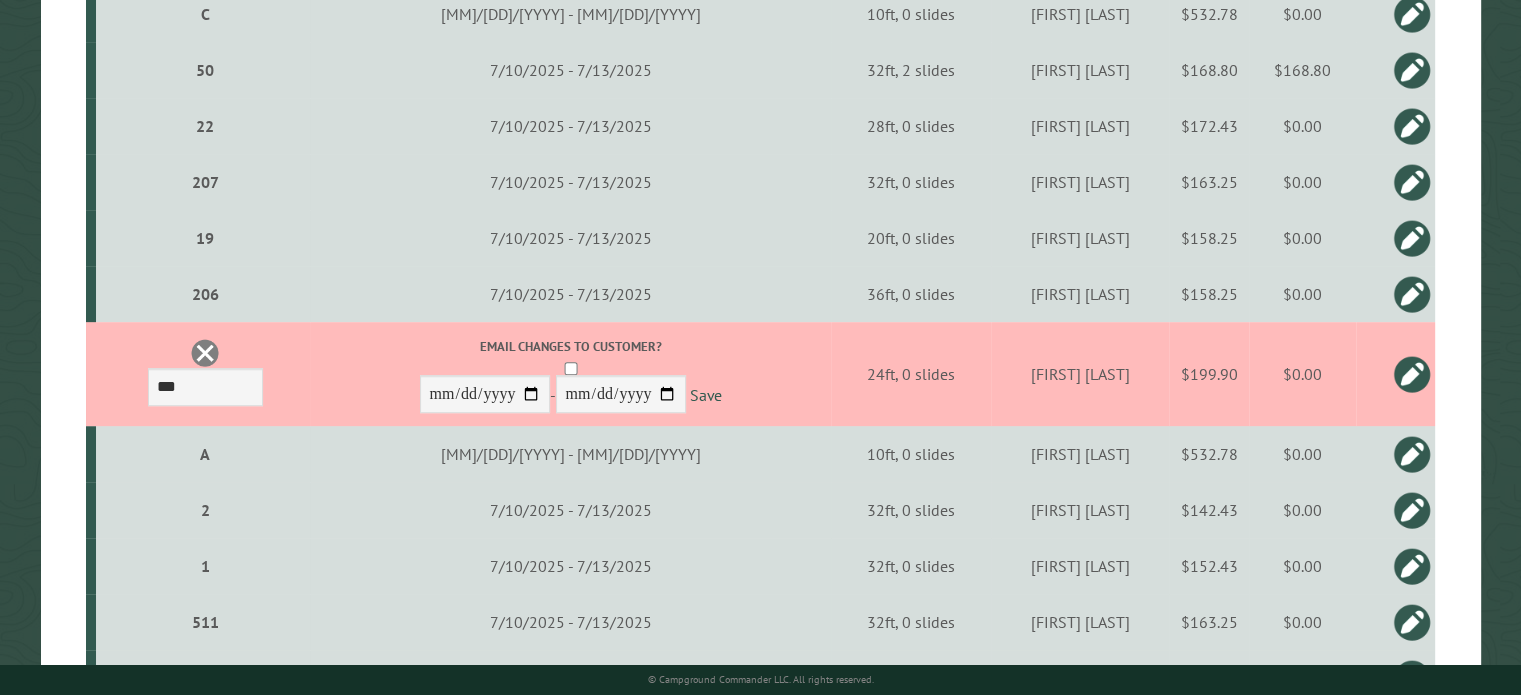 click on "Tyler Magnus" at bounding box center [1080, 374] 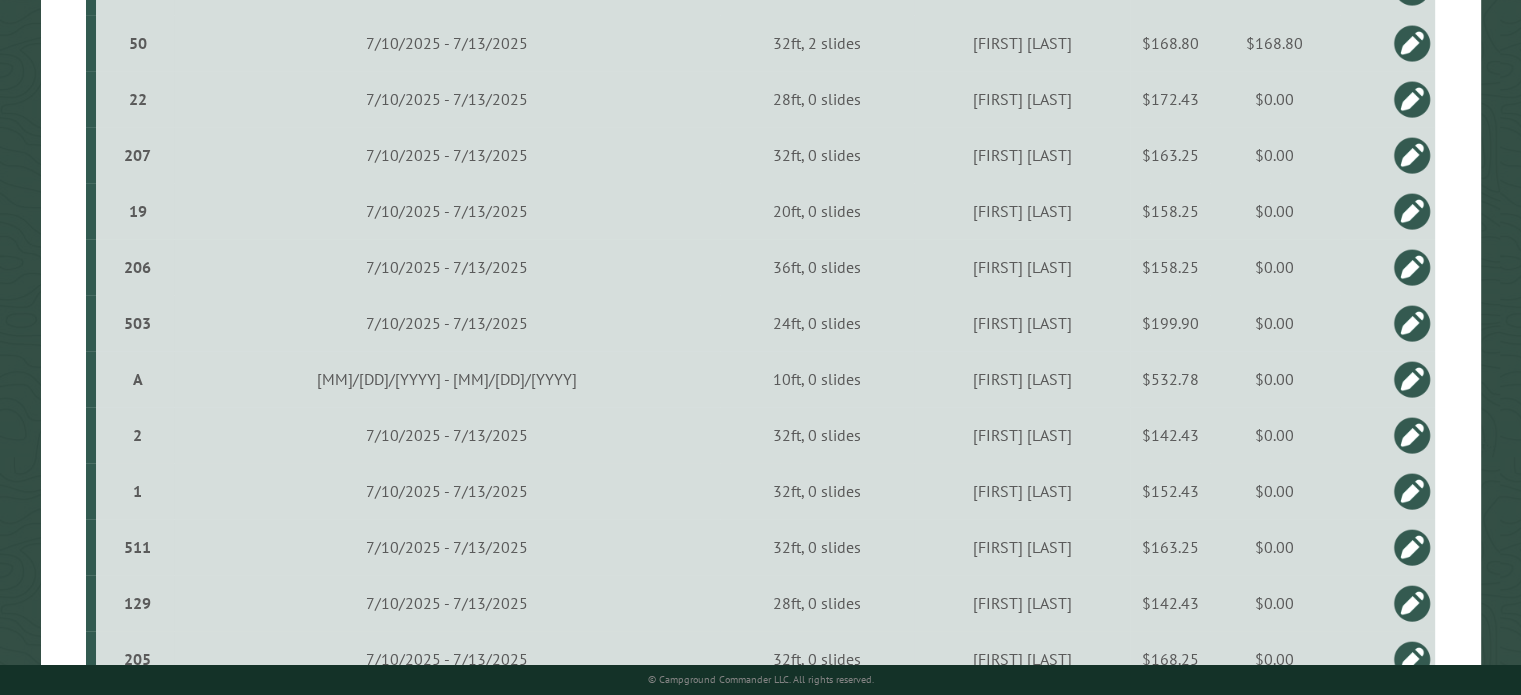 scroll, scrollTop: 1044, scrollLeft: 0, axis: vertical 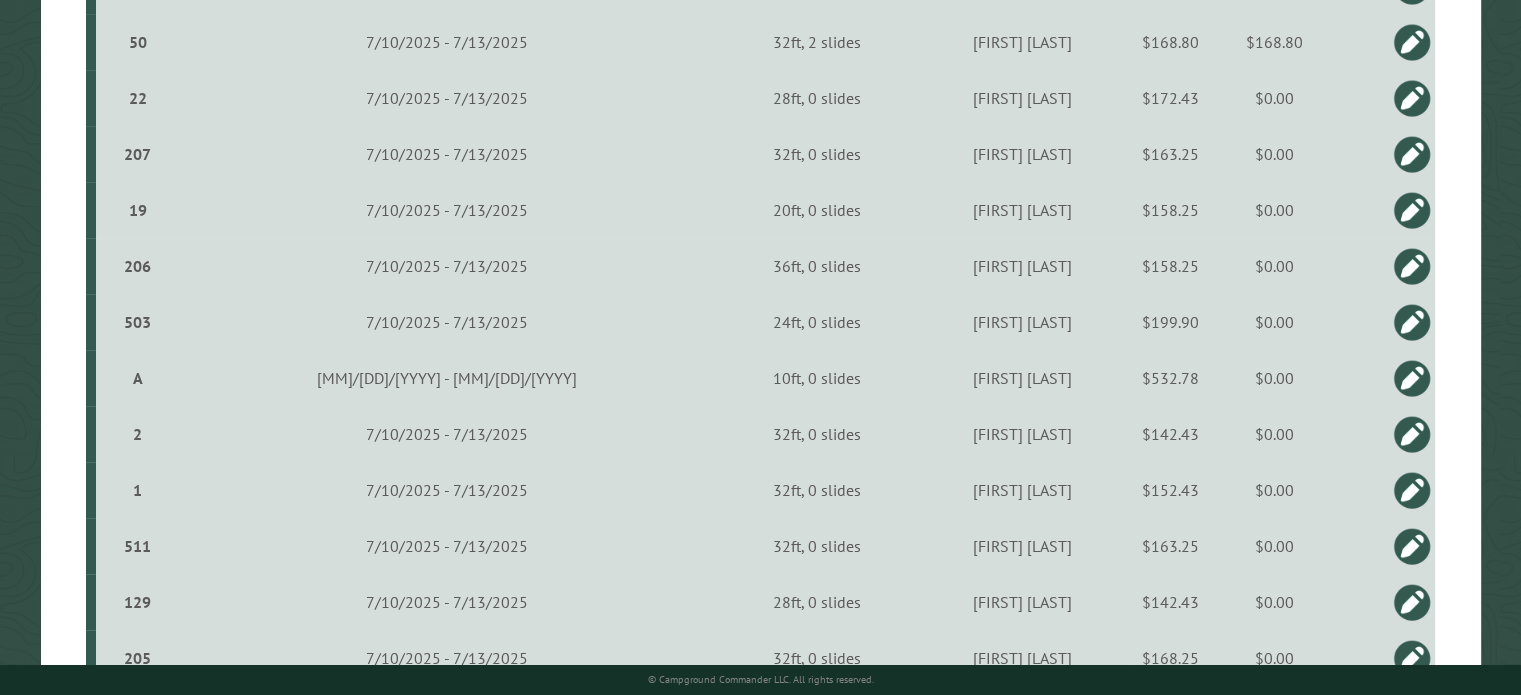 click at bounding box center [1412, 322] 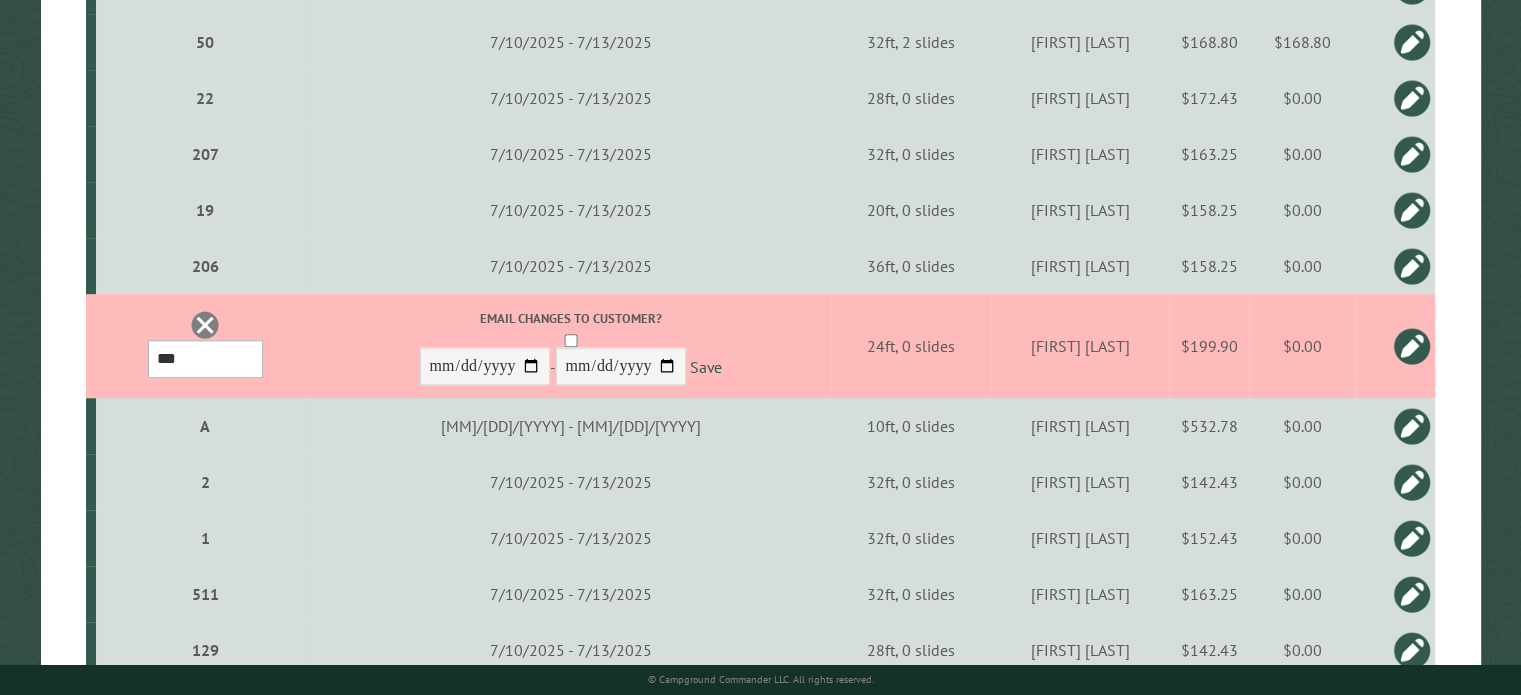 click on "*** * * * * * * * * ** ** ** ** ** ** ** ** ** ** ** ** ** ** ** ** ** *** *** *** *** *** *** *** *** *** *** *** *** *** *** *** *** *** *** *** *** *** *** *** *** *** *** *** *** *** *** *** *** *** *** *** *** * * * * * * ***** ** ** ** ****" at bounding box center (205, 359) 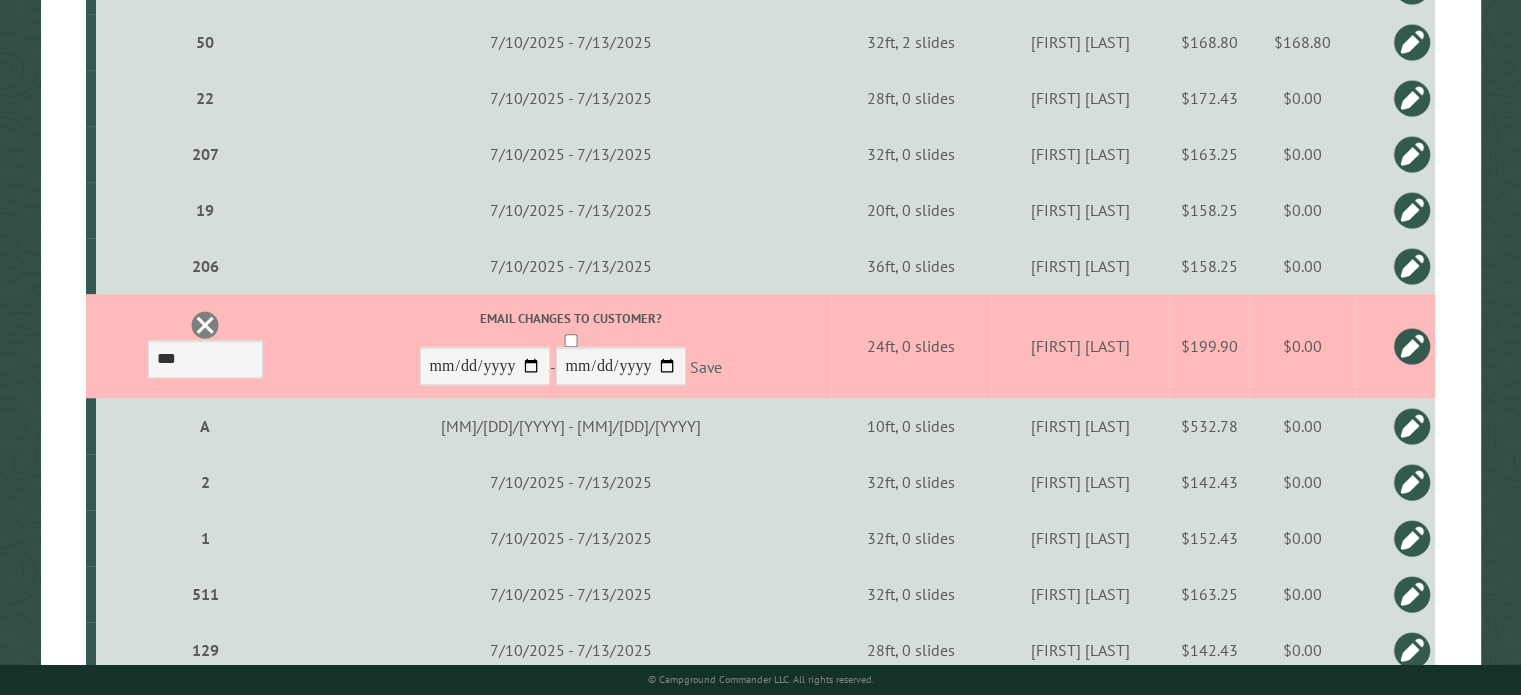 click on "Save" at bounding box center (706, 367) 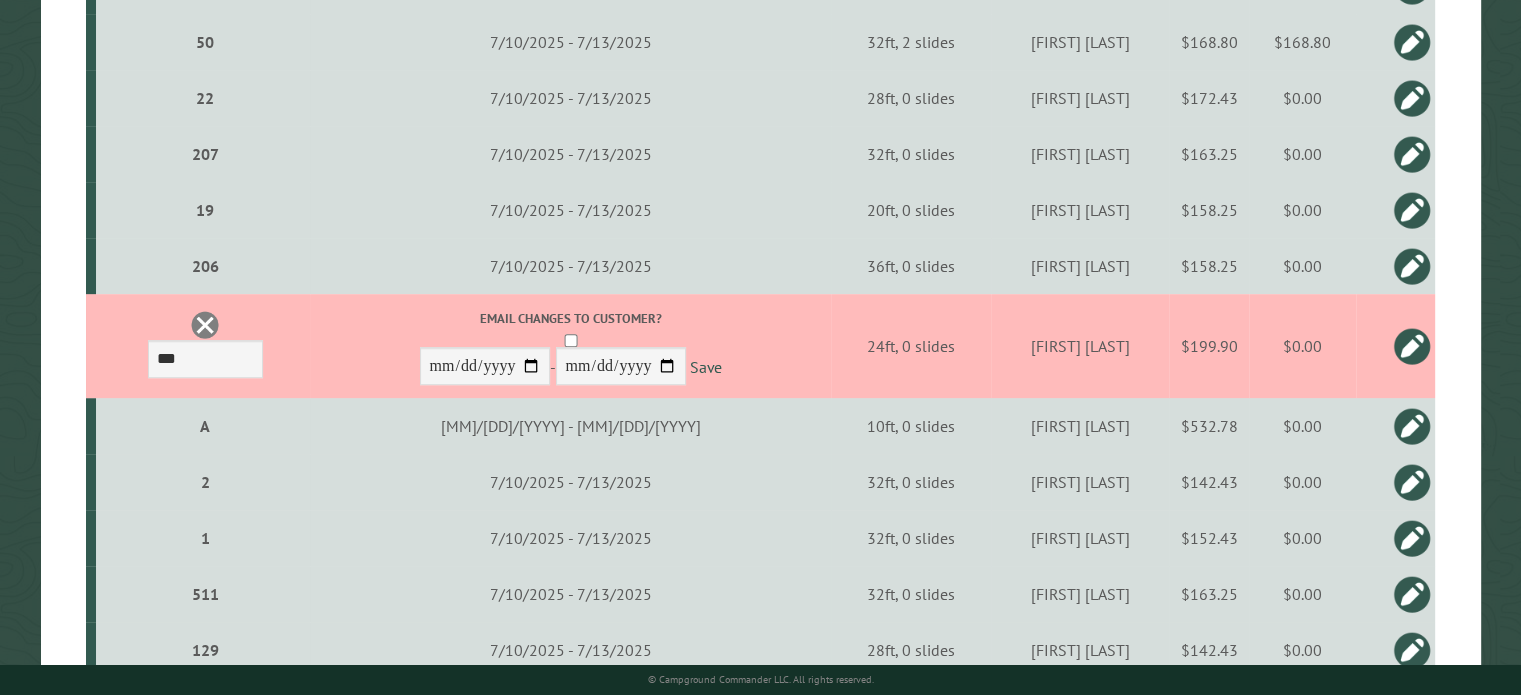 click at bounding box center [205, 325] 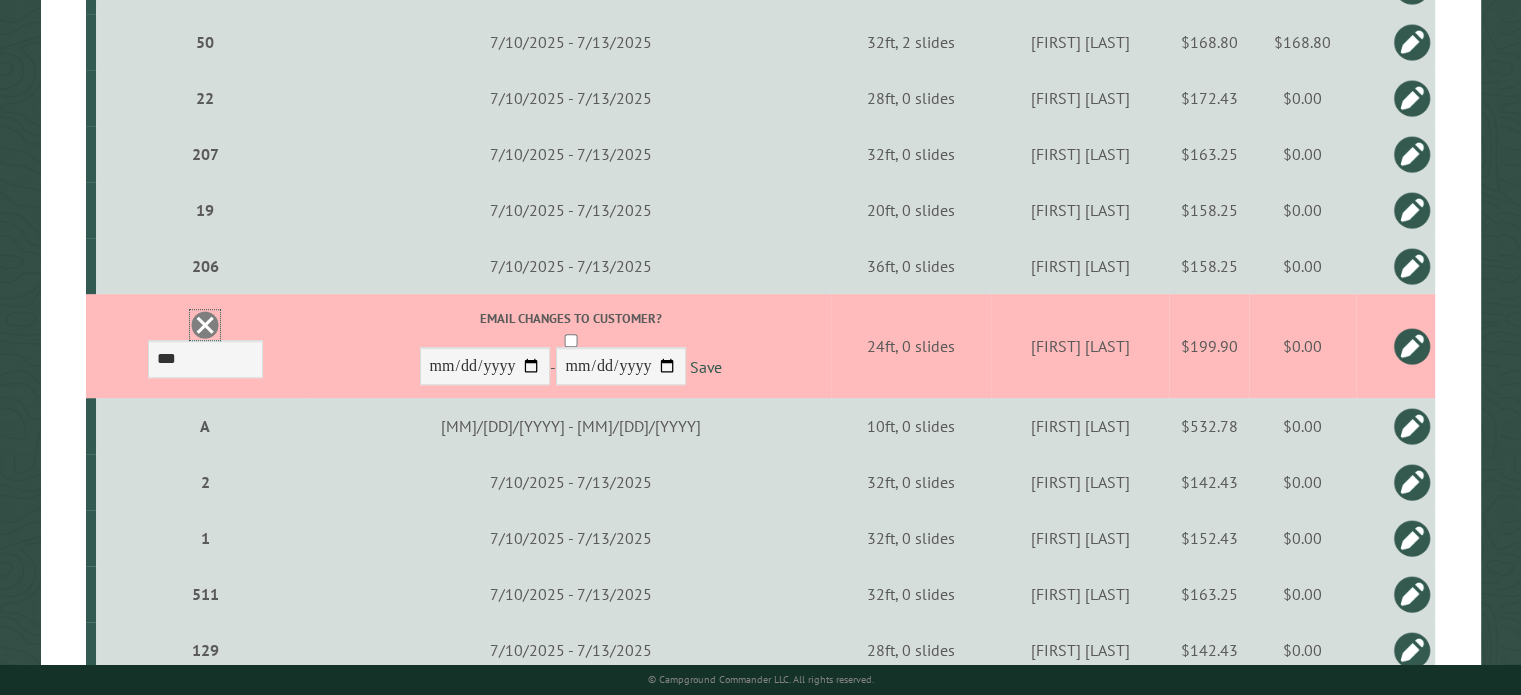 scroll, scrollTop: 0, scrollLeft: 0, axis: both 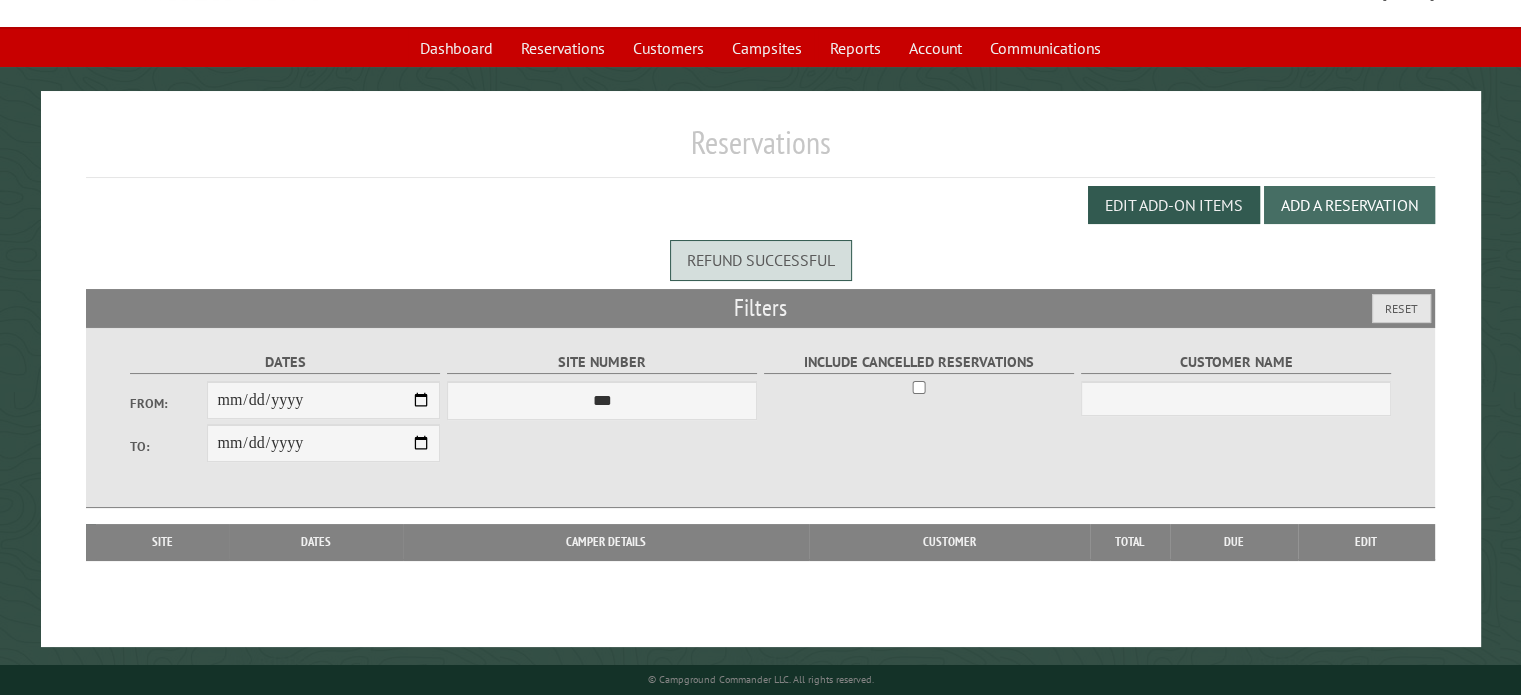 click on "Add a Reservation" at bounding box center (1349, 205) 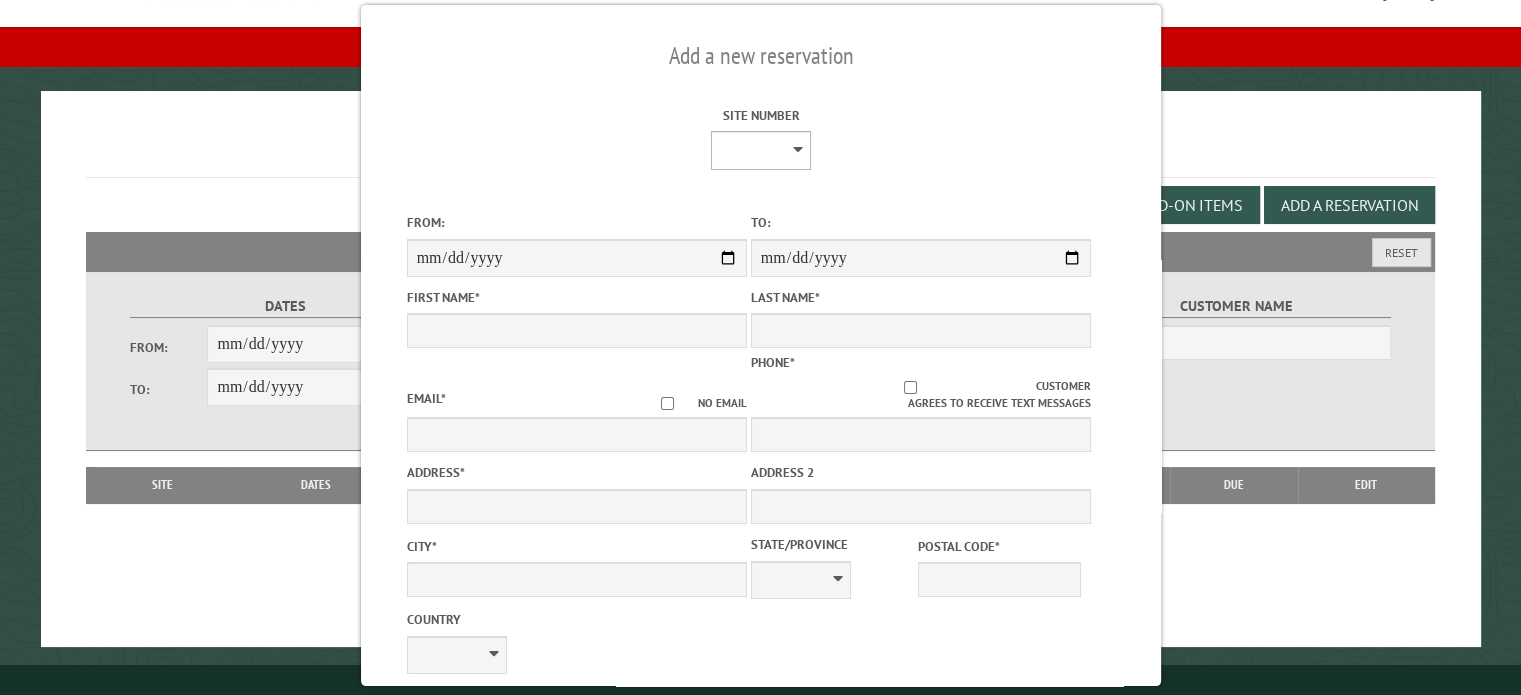 click on "* * * * * * * * ** ** ** ** ** ** ** ** ** ** ** ** ** ** ** ** ** *** *** *** *** *** *** *** *** *** *** *** *** *** *** *** *** *** *** *** *** *** *** *** *** *** *** *** *** *** *** *** *** *** *** *** *** * * * * * * ***** ** ** ** ****" at bounding box center (761, 150) 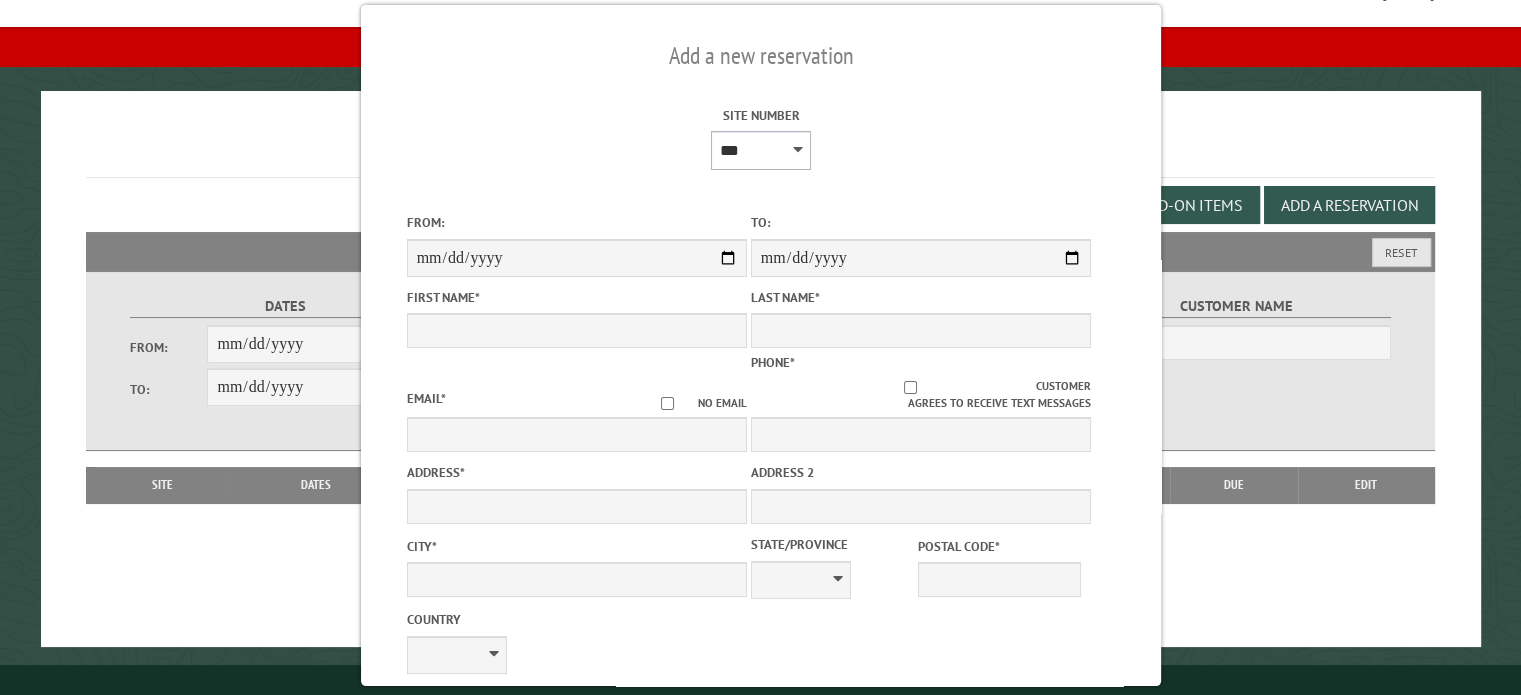 click on "* * * * * * * * ** ** ** ** ** ** ** ** ** ** ** ** ** ** ** ** ** *** *** *** *** *** *** *** *** *** *** *** *** *** *** *** *** *** *** *** *** *** *** *** *** *** *** *** *** *** *** *** *** *** *** *** *** * * * * * * ***** ** ** ** ****" at bounding box center (761, 150) 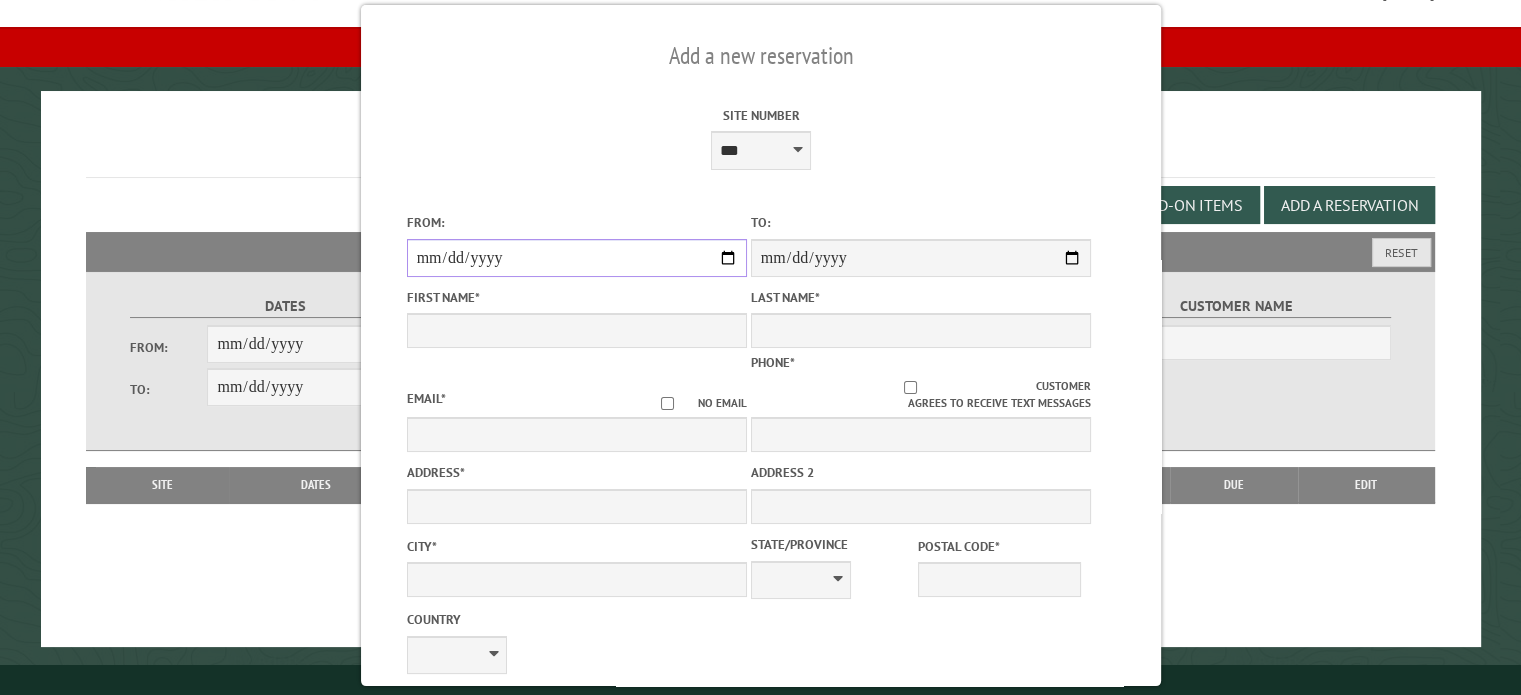click on "From:" at bounding box center [576, 258] 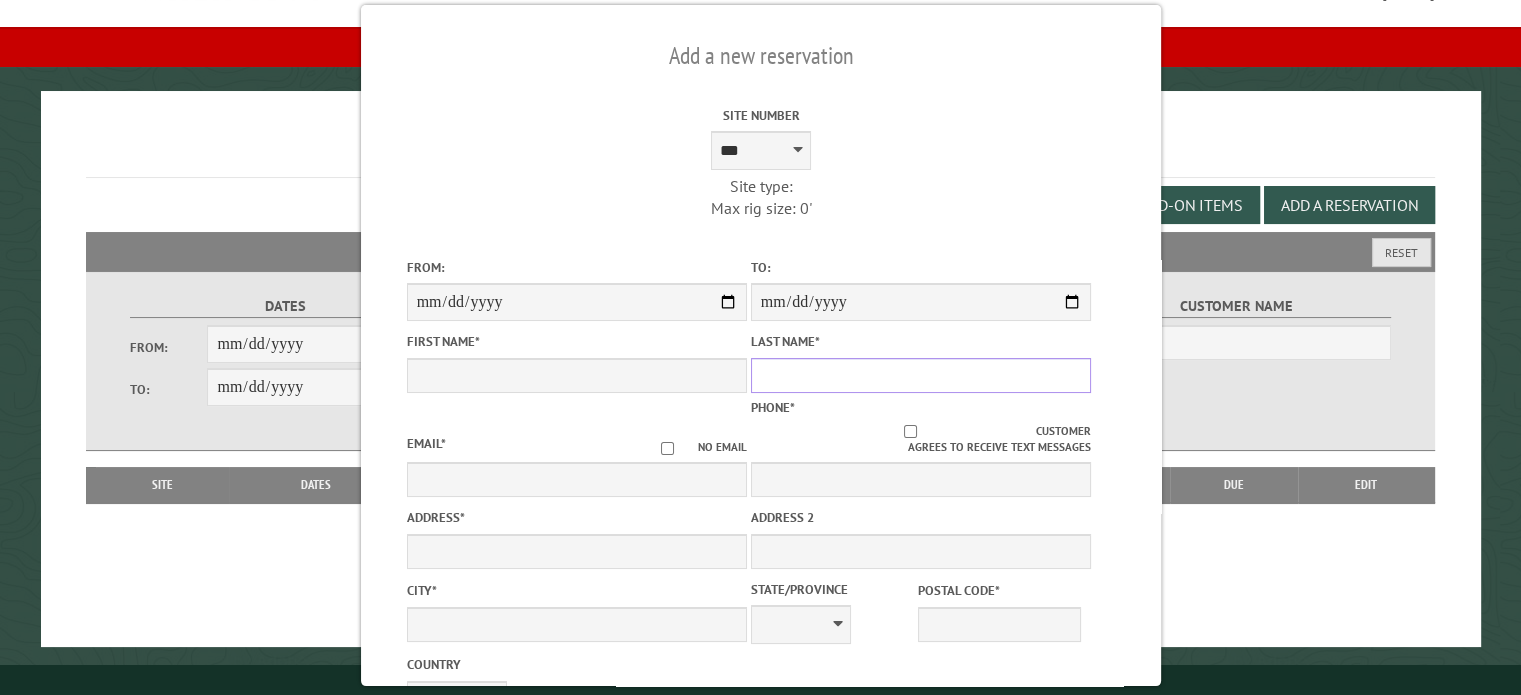 click on "Last Name *" at bounding box center [920, 375] 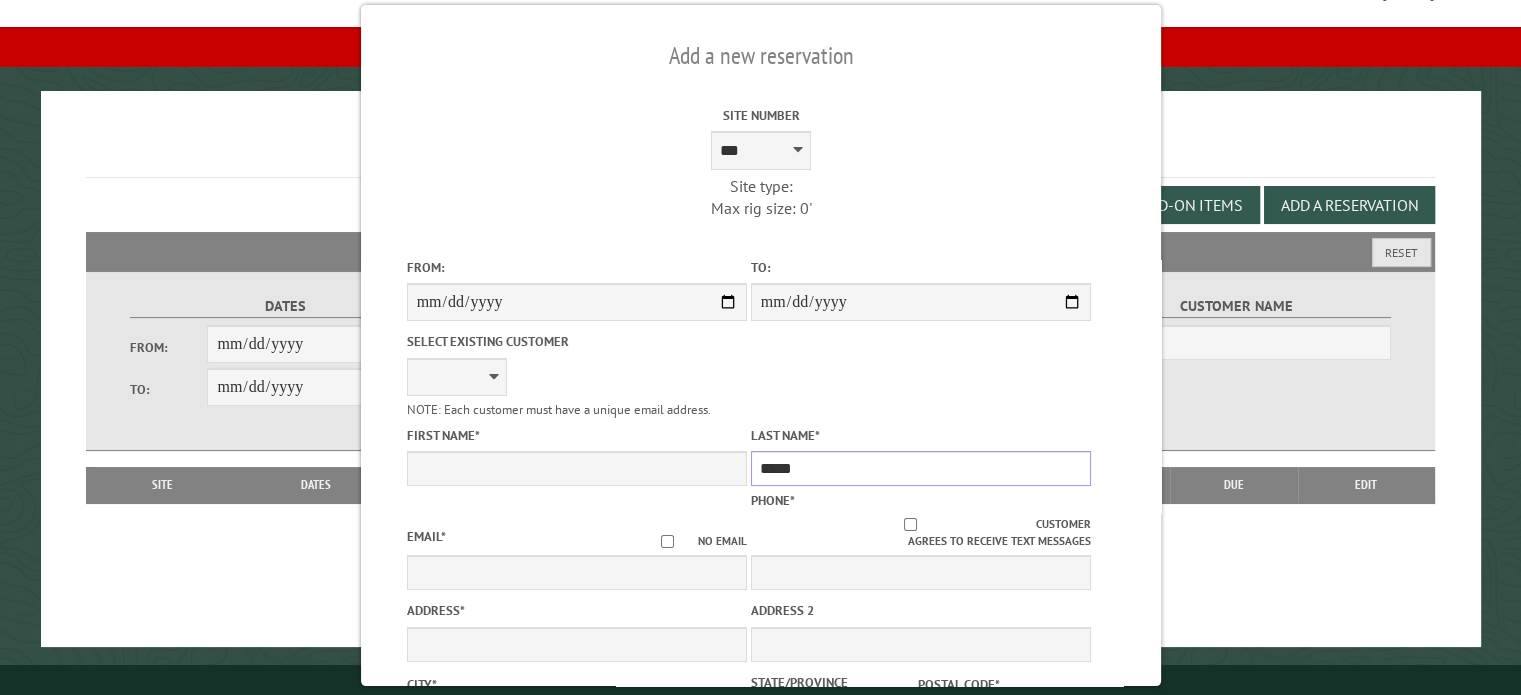 type on "*****" 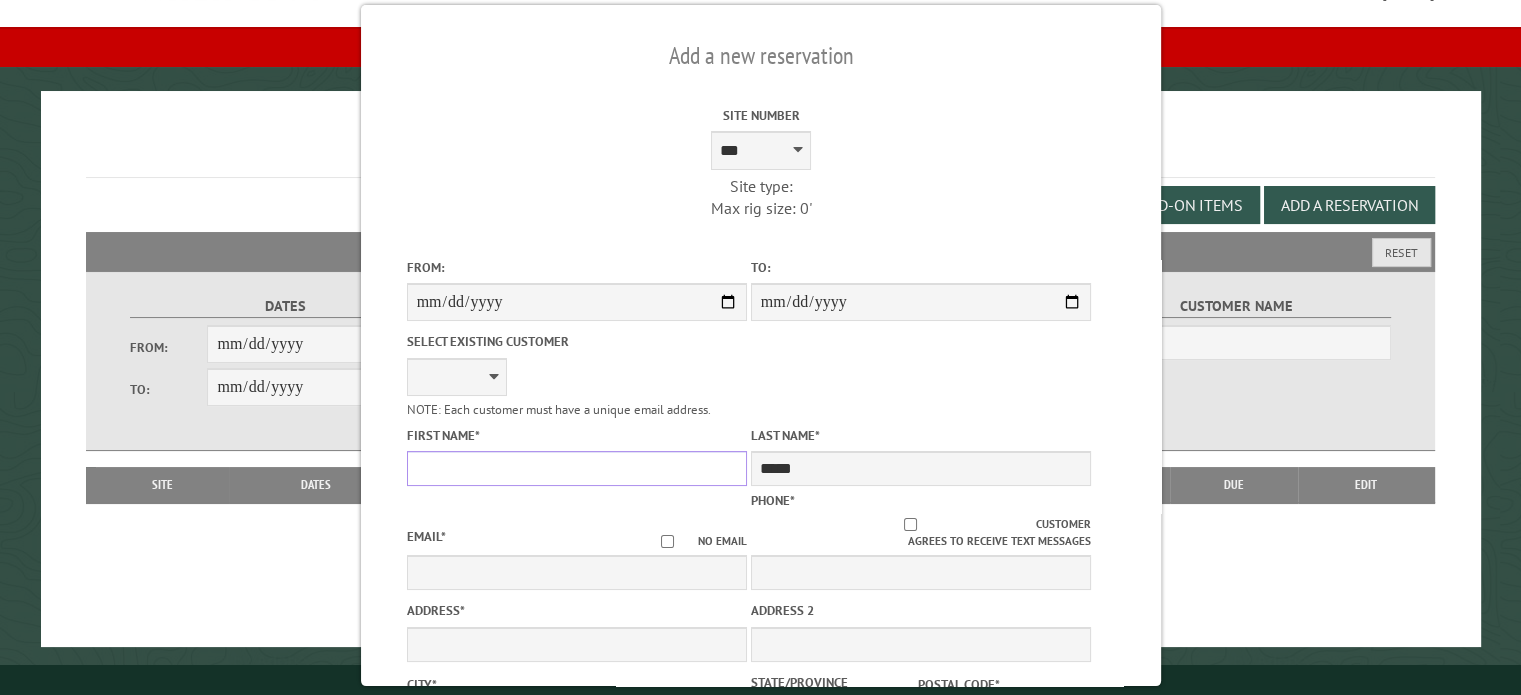 click on "First Name *" at bounding box center [576, 468] 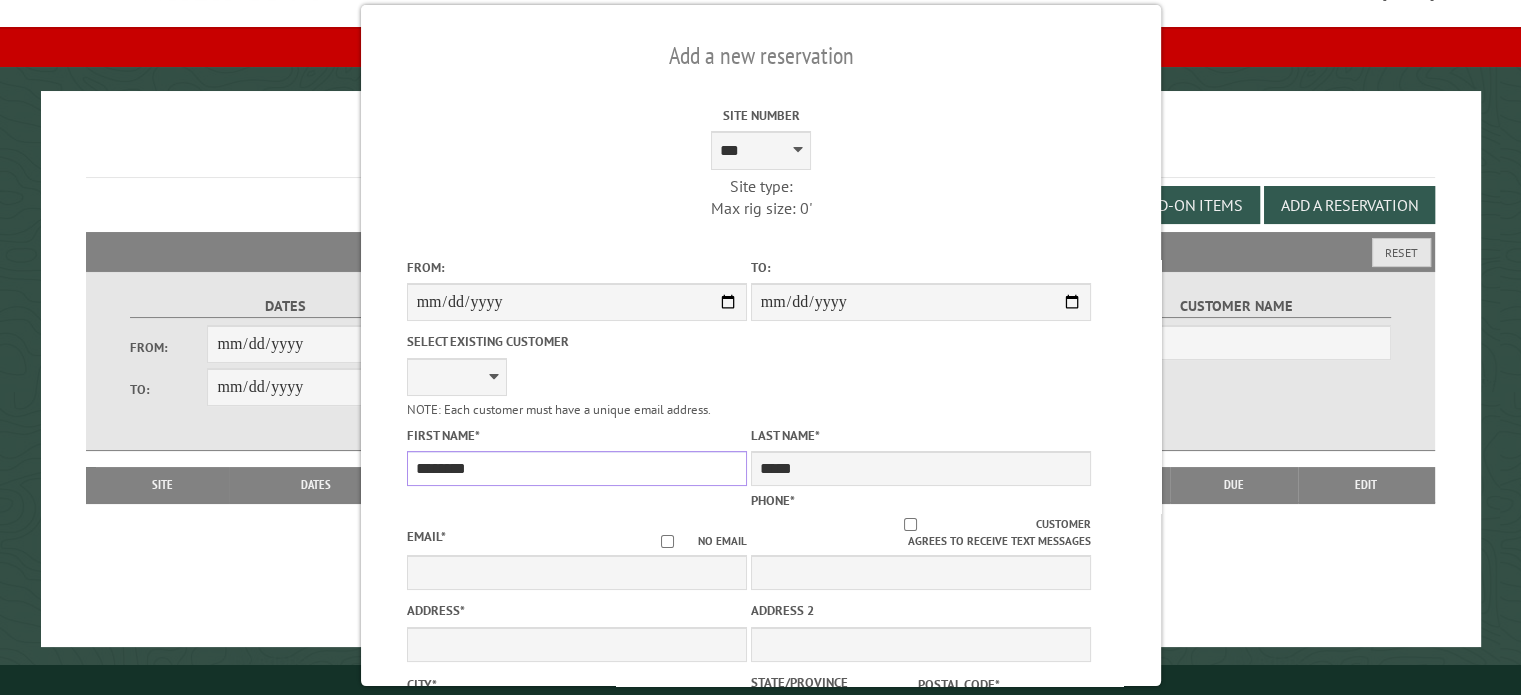 type on "********" 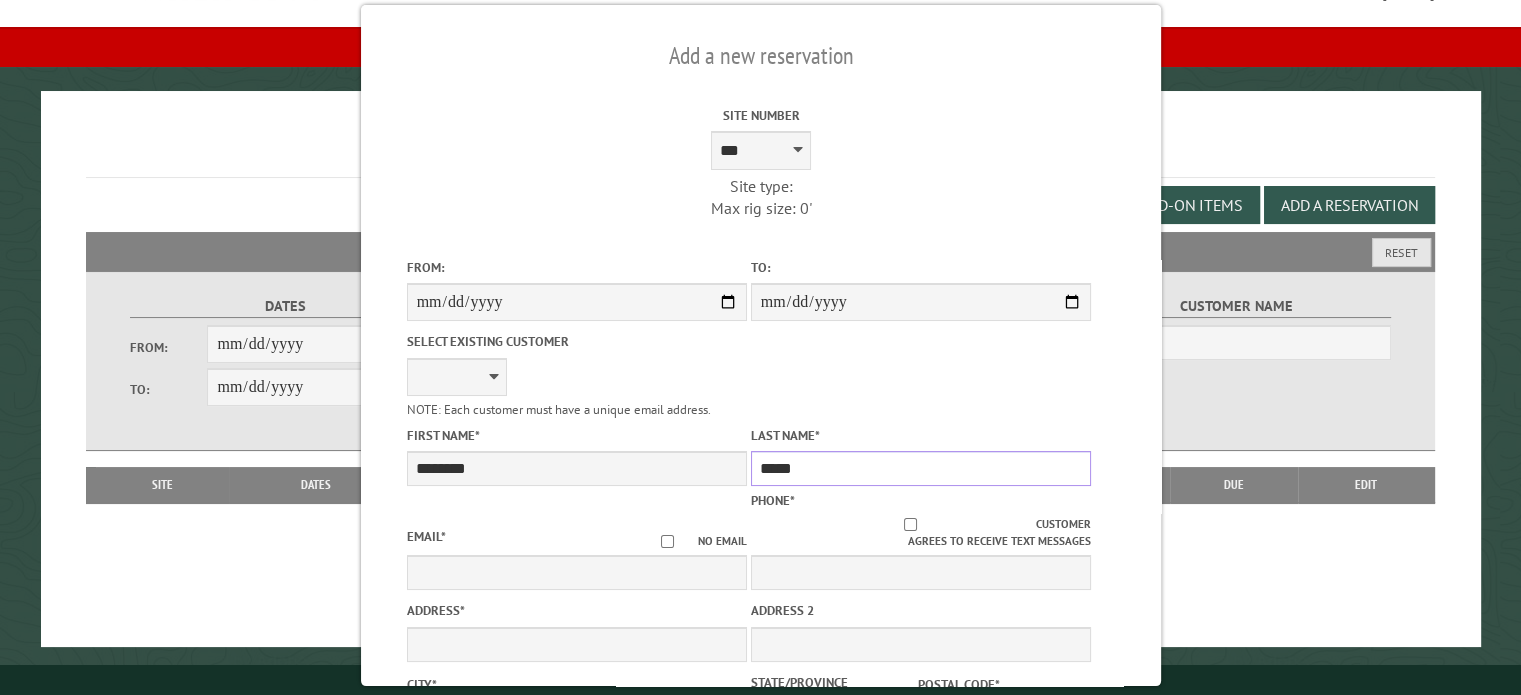 click on "*****" at bounding box center [920, 468] 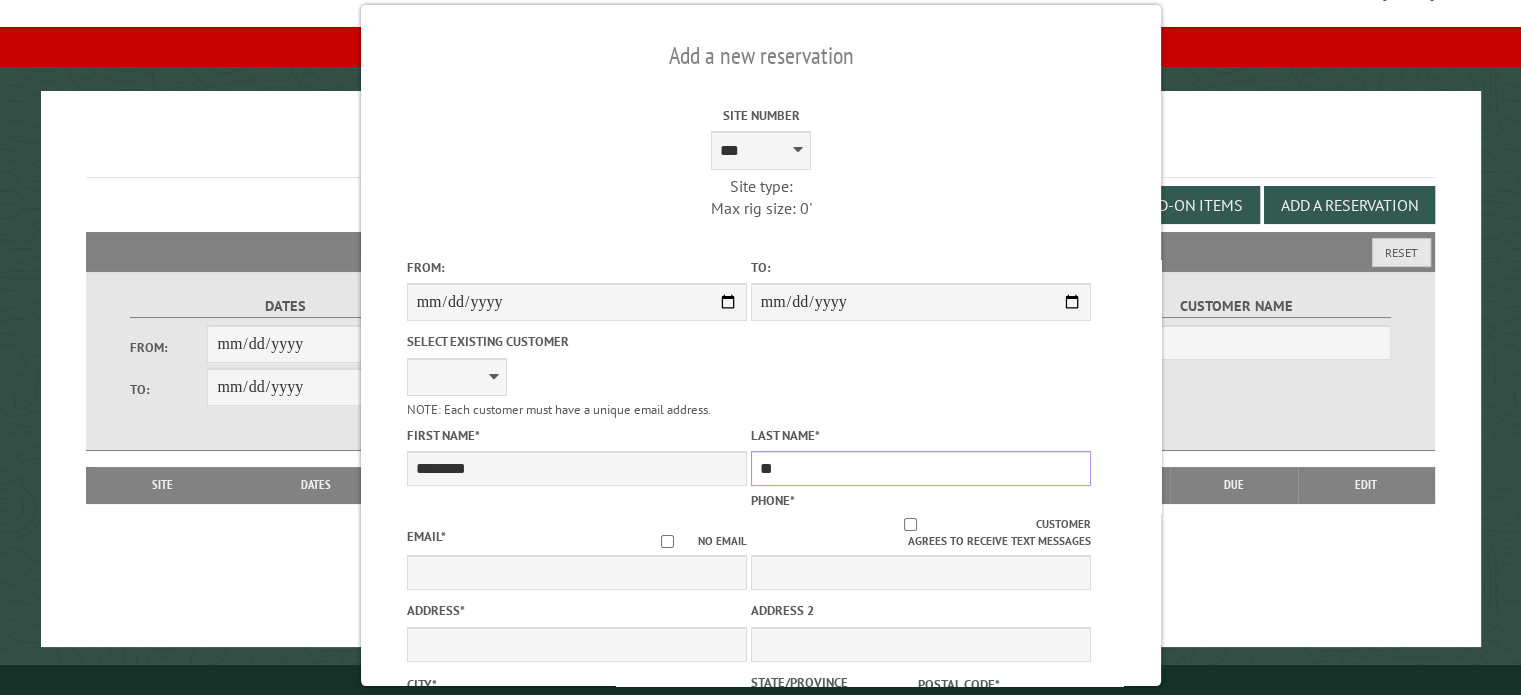 type on "*" 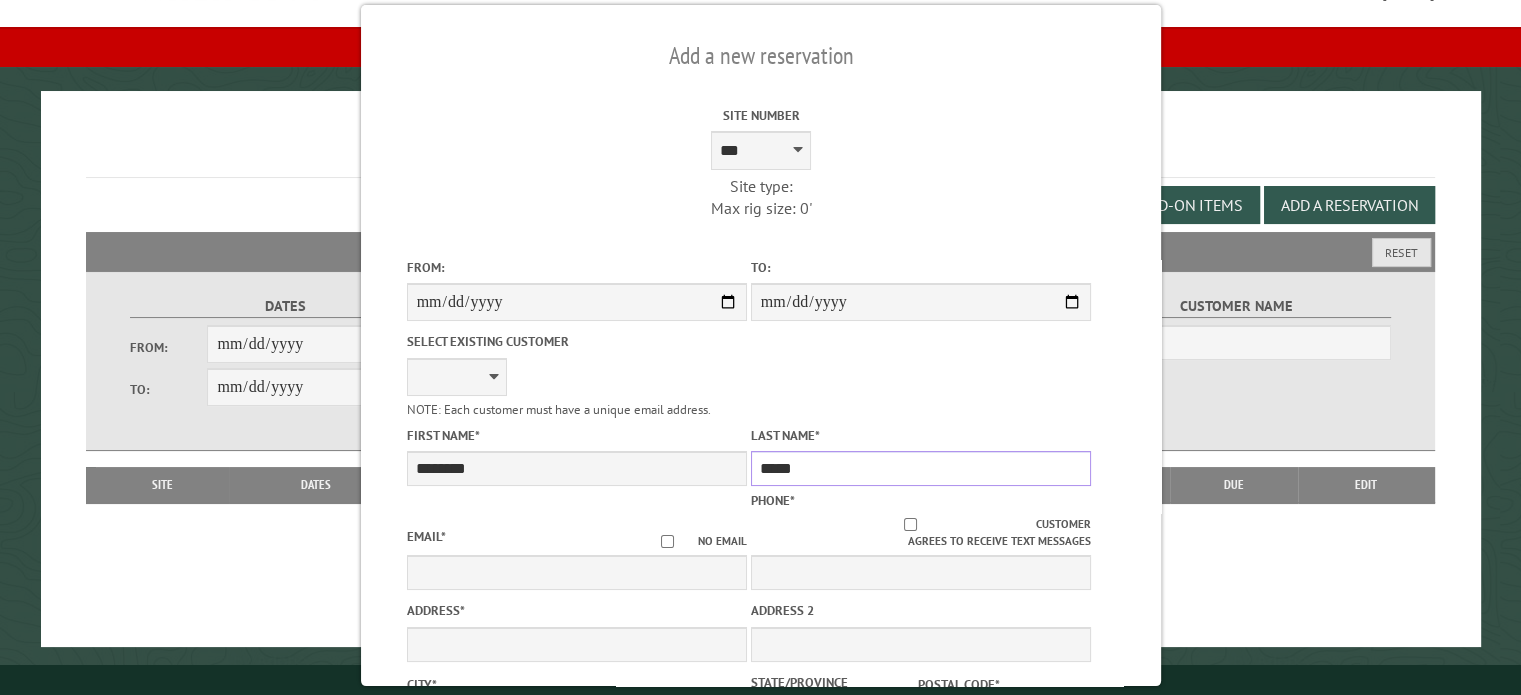 type on "*****" 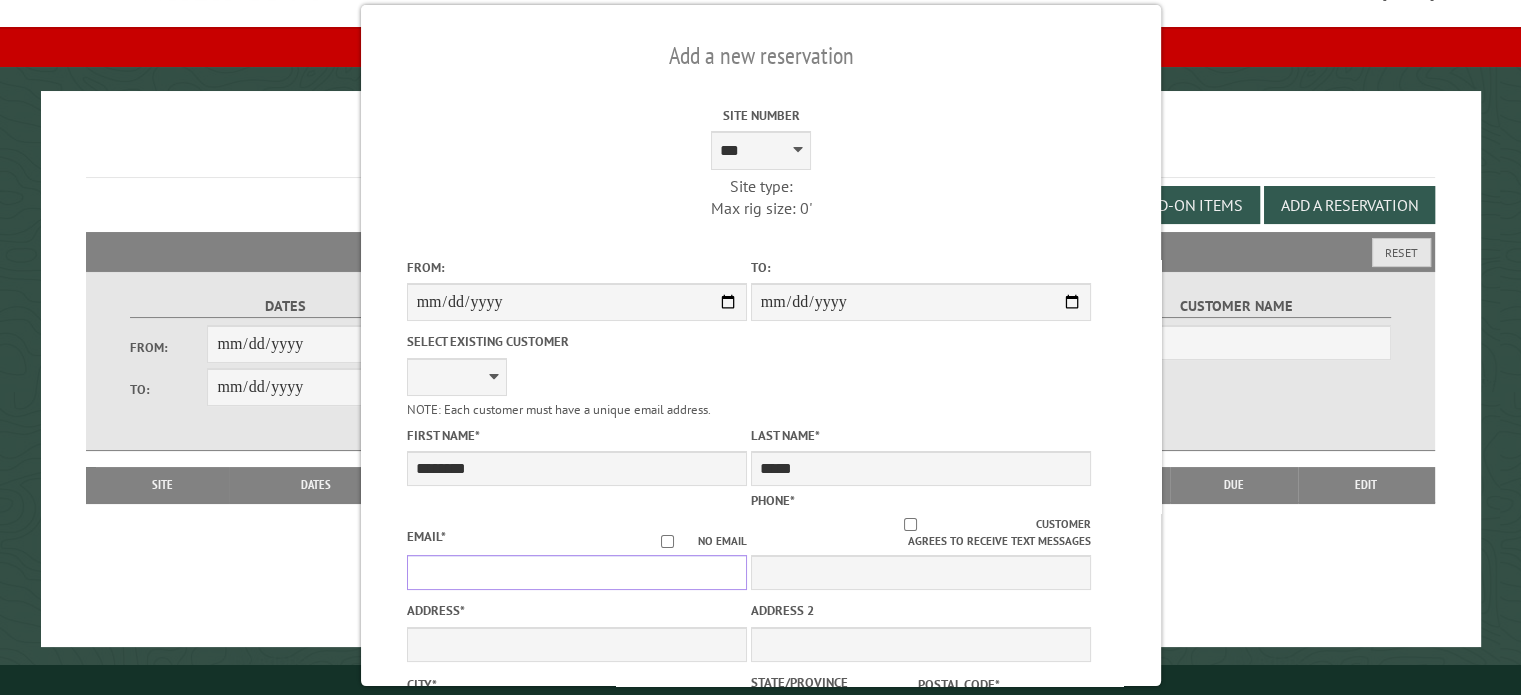 click on "Email *" at bounding box center [576, 572] 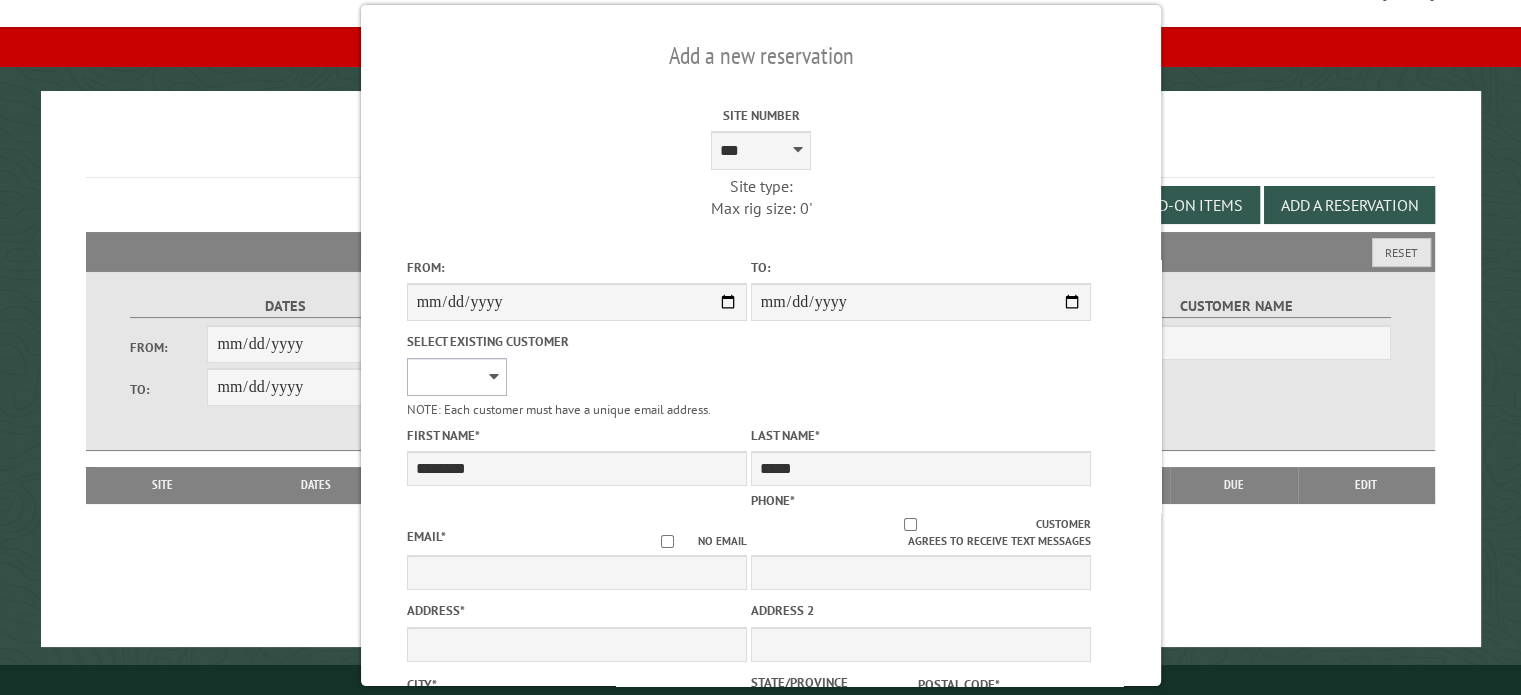 click on "**********" at bounding box center [456, 377] 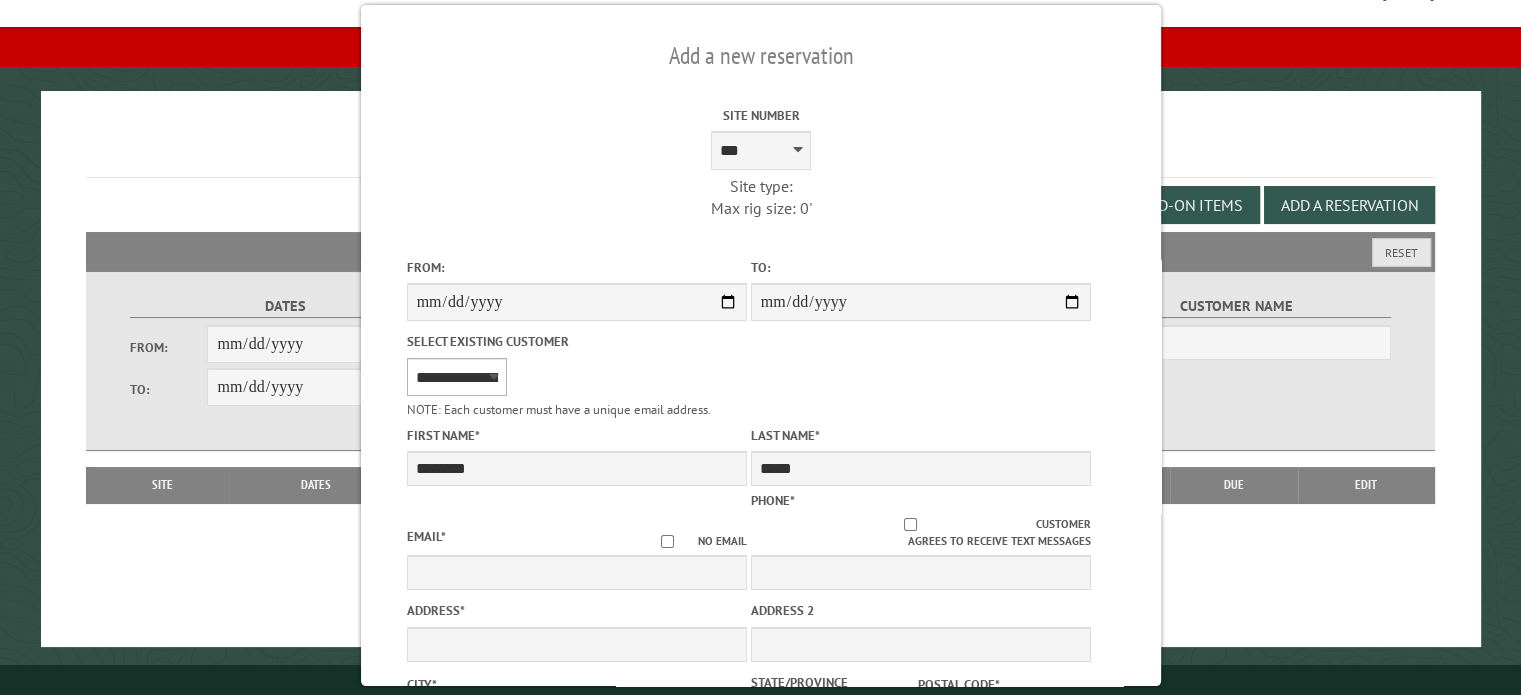 click on "**********" at bounding box center (456, 377) 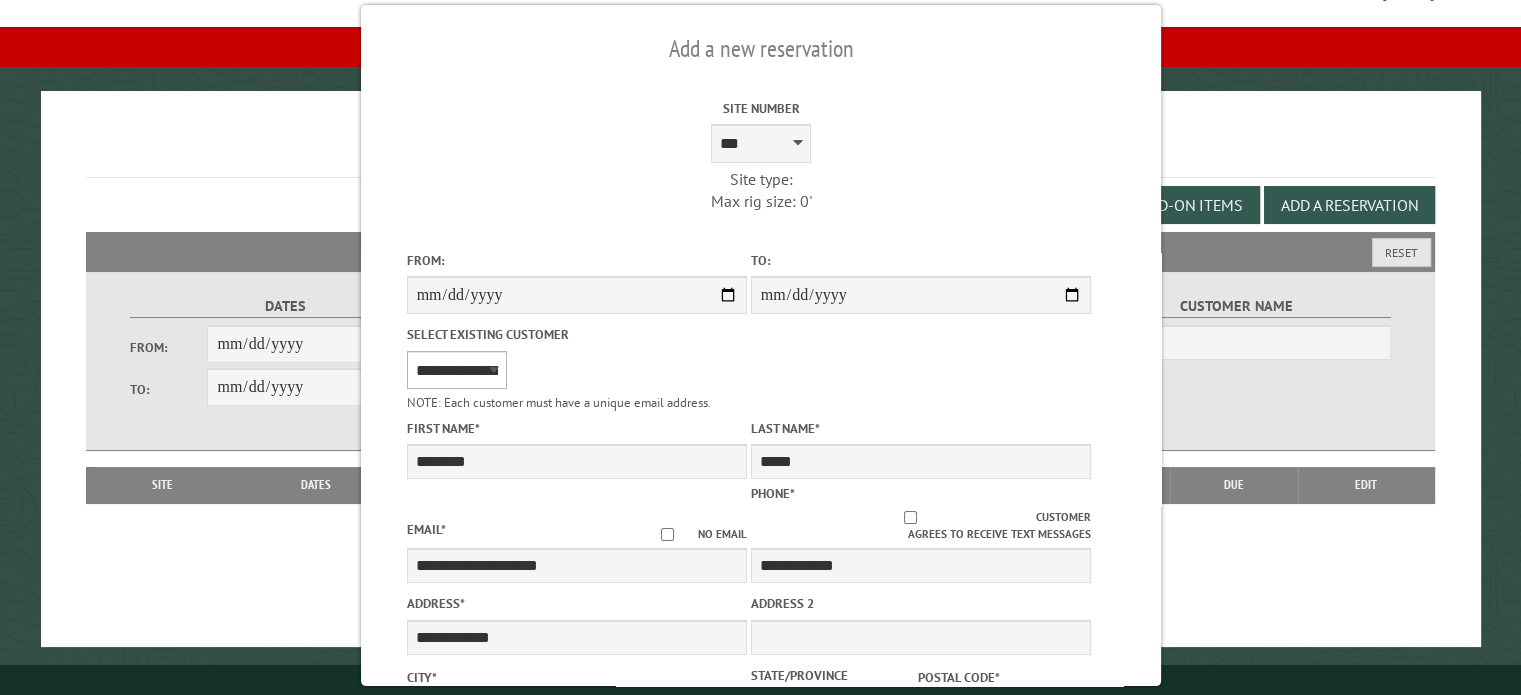 scroll, scrollTop: 0, scrollLeft: 0, axis: both 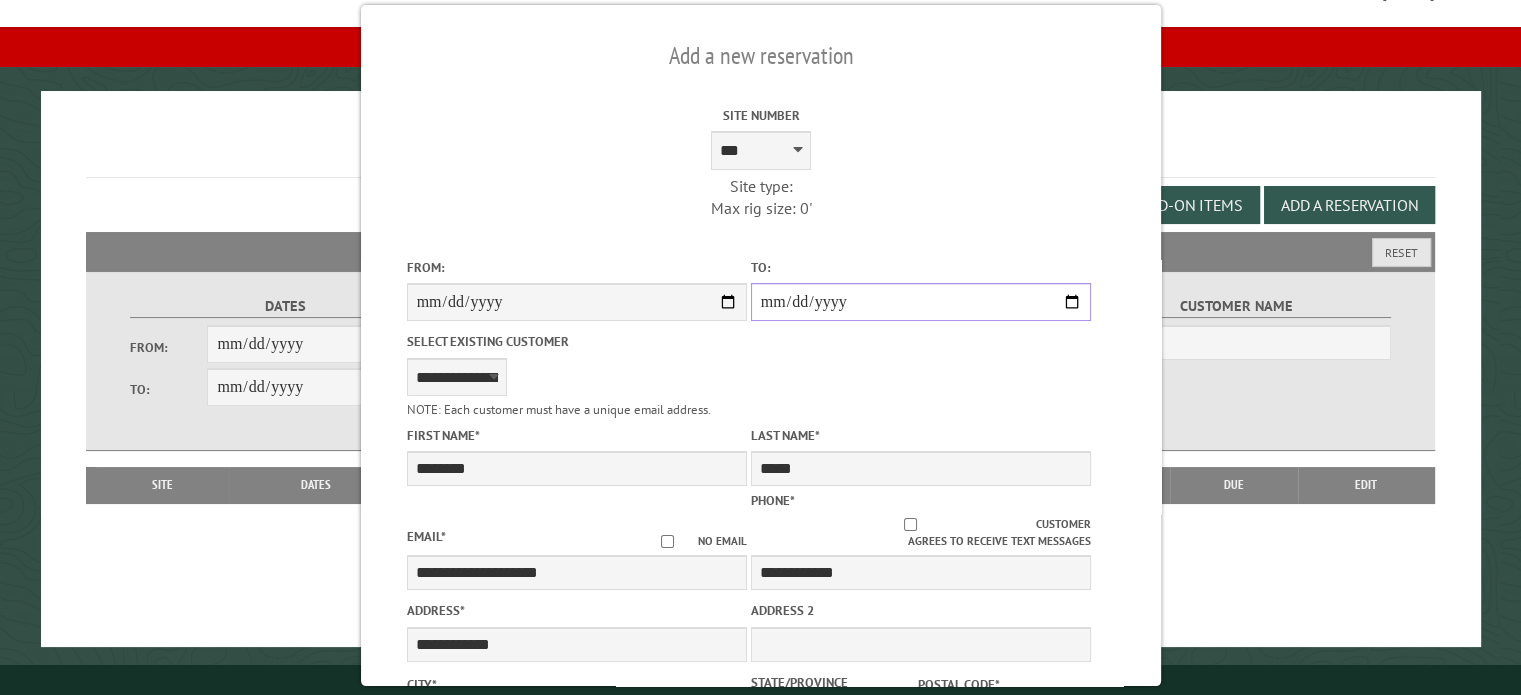 click on "**********" at bounding box center (920, 302) 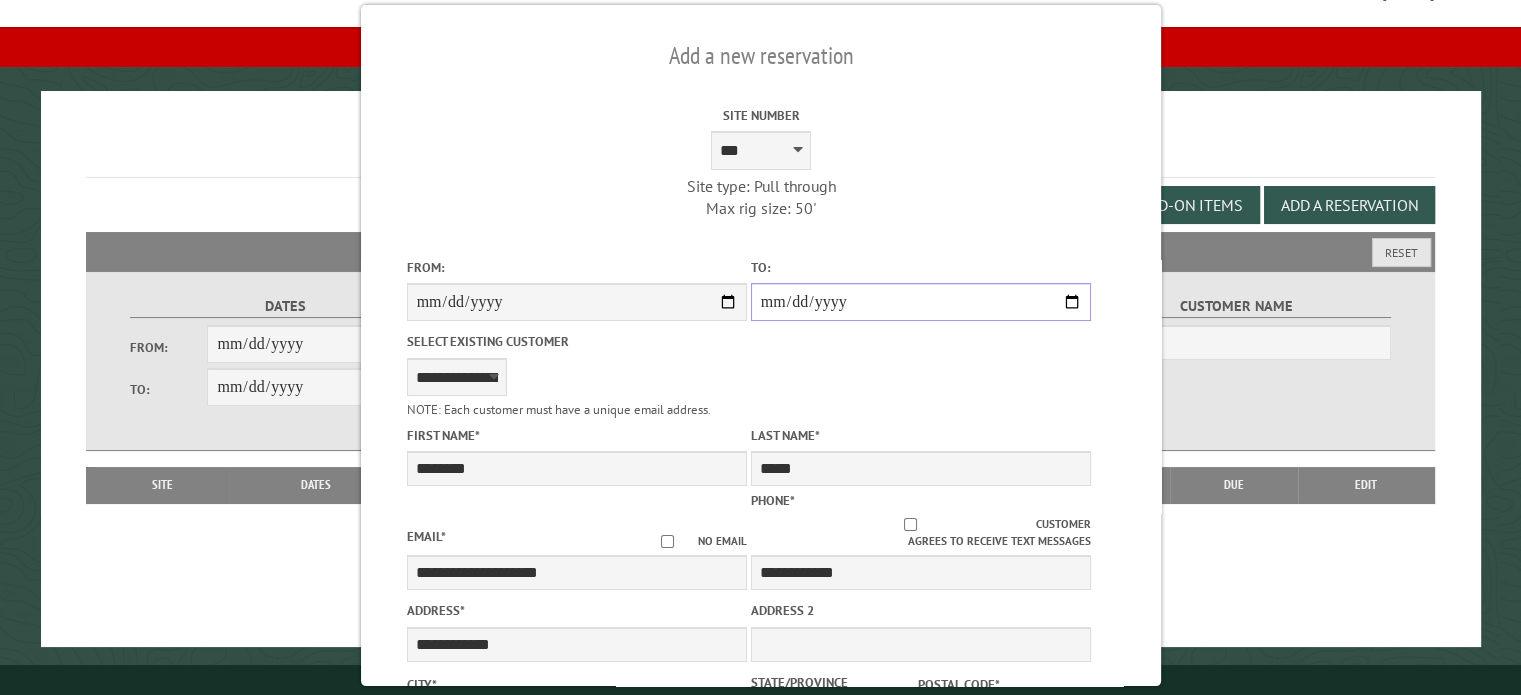 type on "******" 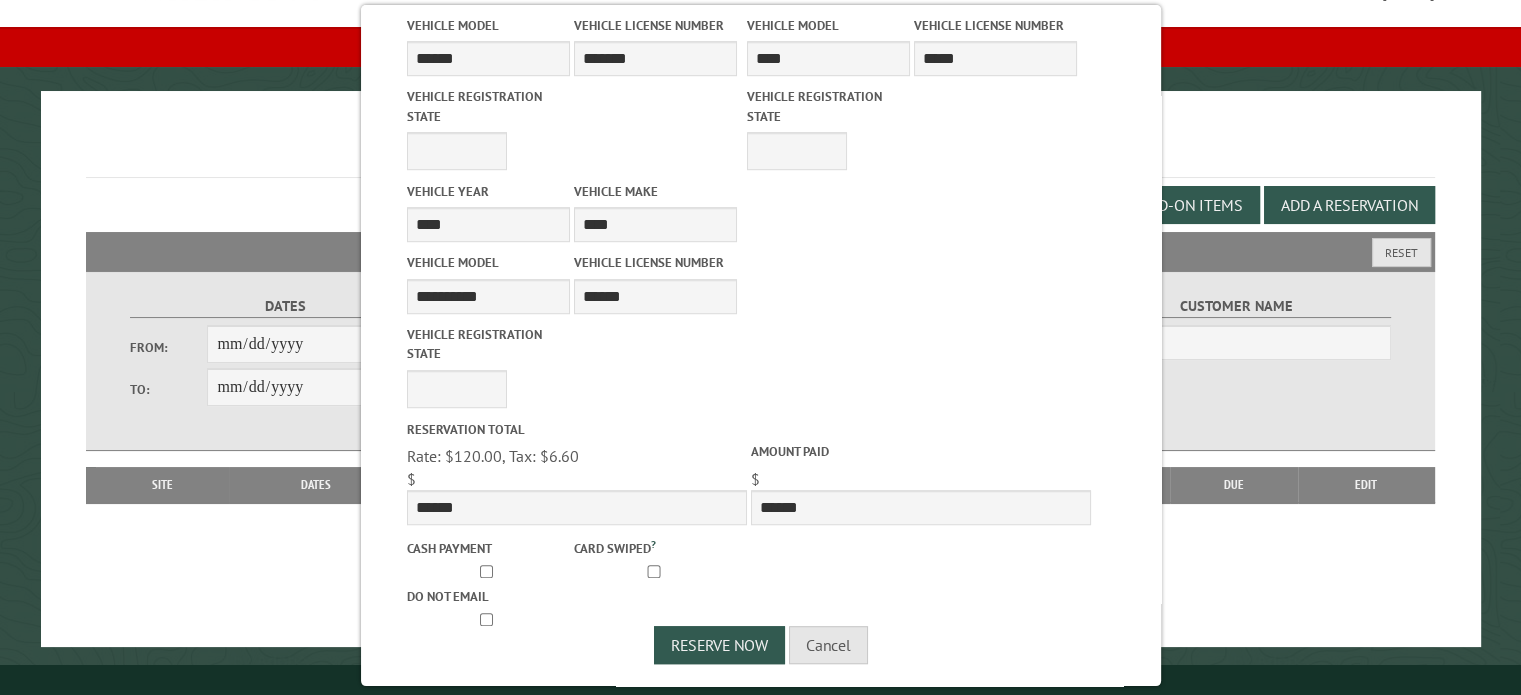 scroll, scrollTop: 1196, scrollLeft: 0, axis: vertical 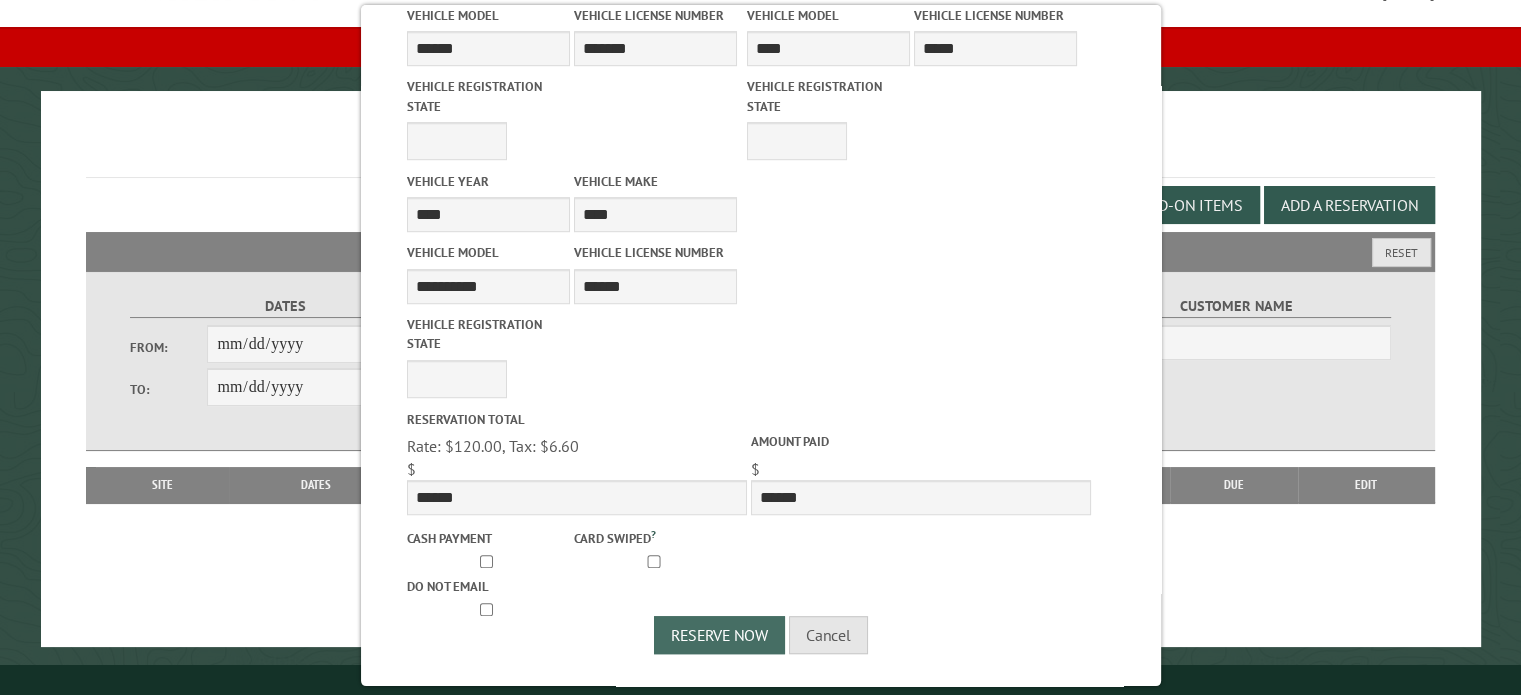 click on "Reserve Now" at bounding box center [719, 635] 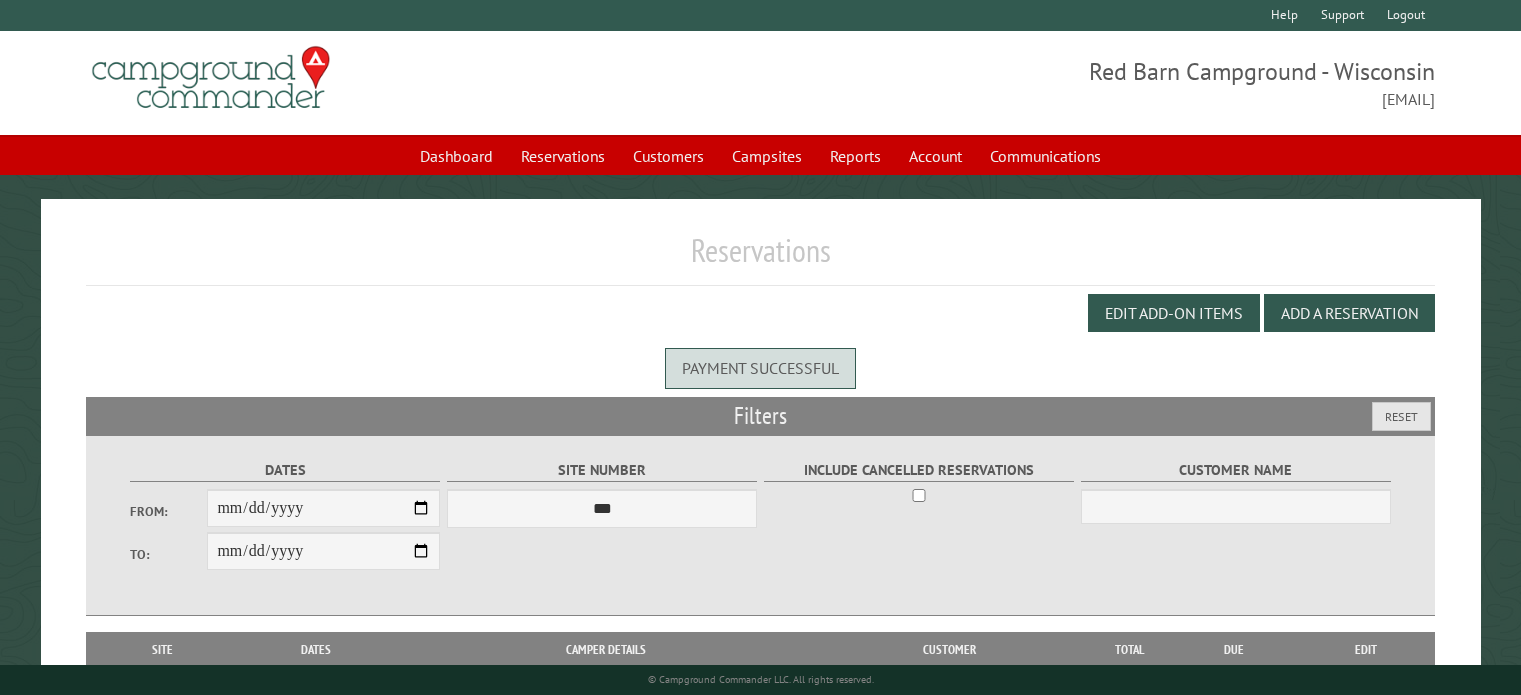 scroll, scrollTop: 0, scrollLeft: 0, axis: both 